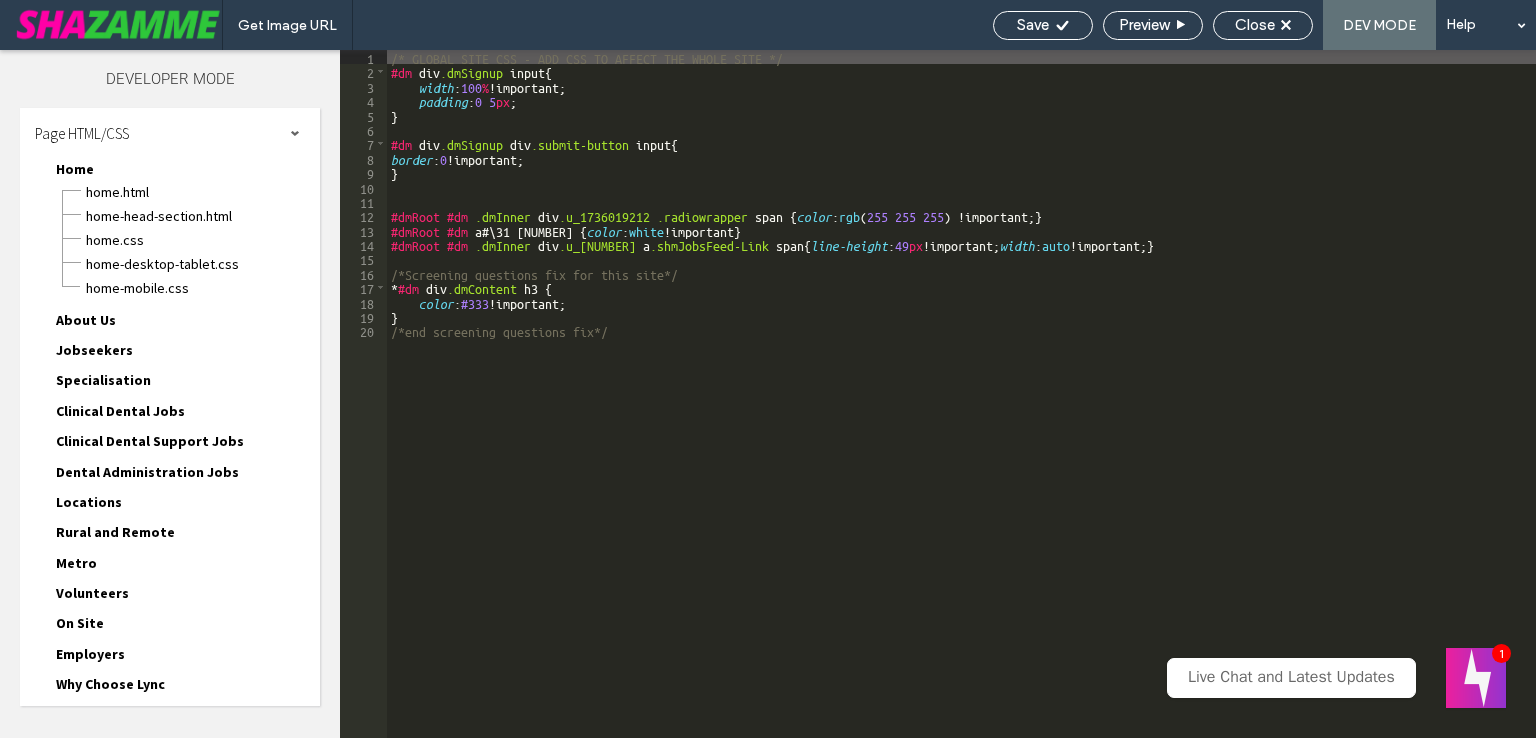 scroll, scrollTop: 0, scrollLeft: 0, axis: both 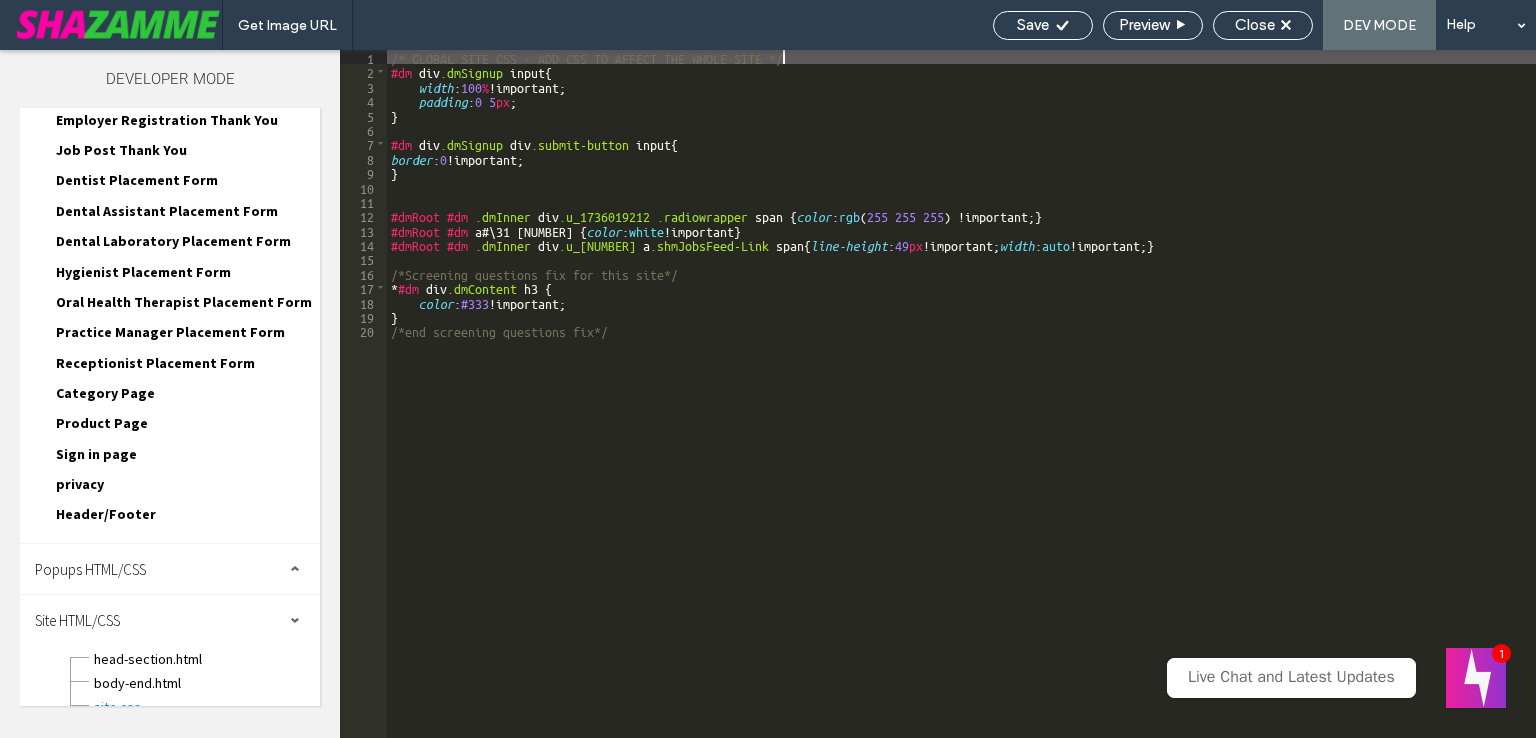 click on "/* GLOBAL SITE CSS - ADD CSS TO AFFECT THE WHOLE SITE */ #dm   div .dmSignup   input {      width : 100 % !important;      padding : 0   5 px ; } #dm   div .dmSignup   div .submit-button   input { border : 0 !important; } #dmRoot   #dm   .dmInner   div .u_[NUMBER]   .radiowrapper   span   { color :  rgb ( 255   255   255 ) !important; } #dmRoot   #dm   a #\ 31   [NUMBER]   { color :  white  !important } #dmRoot   #dm   .dmInner   div .u_[NUMBER]   a .shmJobsFeed-Link   span { line-height :  49 px !important; width :  auto  !important; } /*Screening questions fix for this site*/ * #dm   div .dmContent   h3   {      color :  #333  !important; } /*end screening questions fix*/" at bounding box center (961, 408) 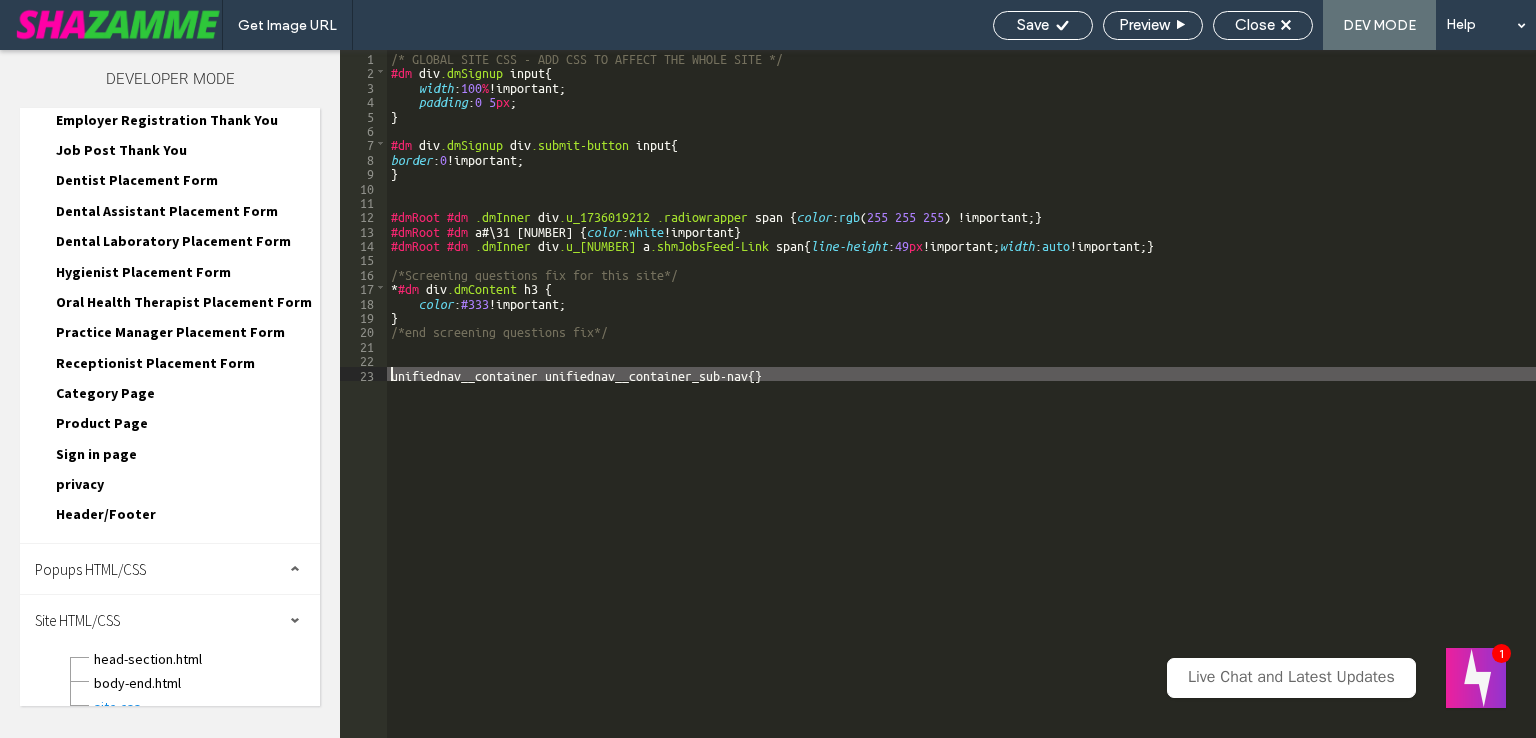 click on "/* GLOBAL SITE CSS - ADD CSS TO AFFECT THE WHOLE SITE */ #dm   div .dmSignup   input {      width : 100 % !important;      padding : 0   5 px ; } #dm   div .dmSignup   div .submit-button   input { border : 0 !important; } #dmRoot   #dm   .dmInner   div .u_[NUMBER]   .radiowrapper   span   { color :  rgb ( 255   255   255 ) !important; } #dmRoot   #dm   a #\ 31   [NUMBER]   { color :  white  !important } #dmRoot   #dm   .dmInner   div .u_[NUMBER]   a .shmJobsFeed-Link   span { line-height :  49 px !important; width :  auto  !important; } /*Screening questions fix for this site*/ * #dm   div .dmContent   h3   {      color :  #333  !important; } /*end screening questions fix*/ unifiednav__container   unifiednav__container_sub-nav { }" at bounding box center [961, 408] 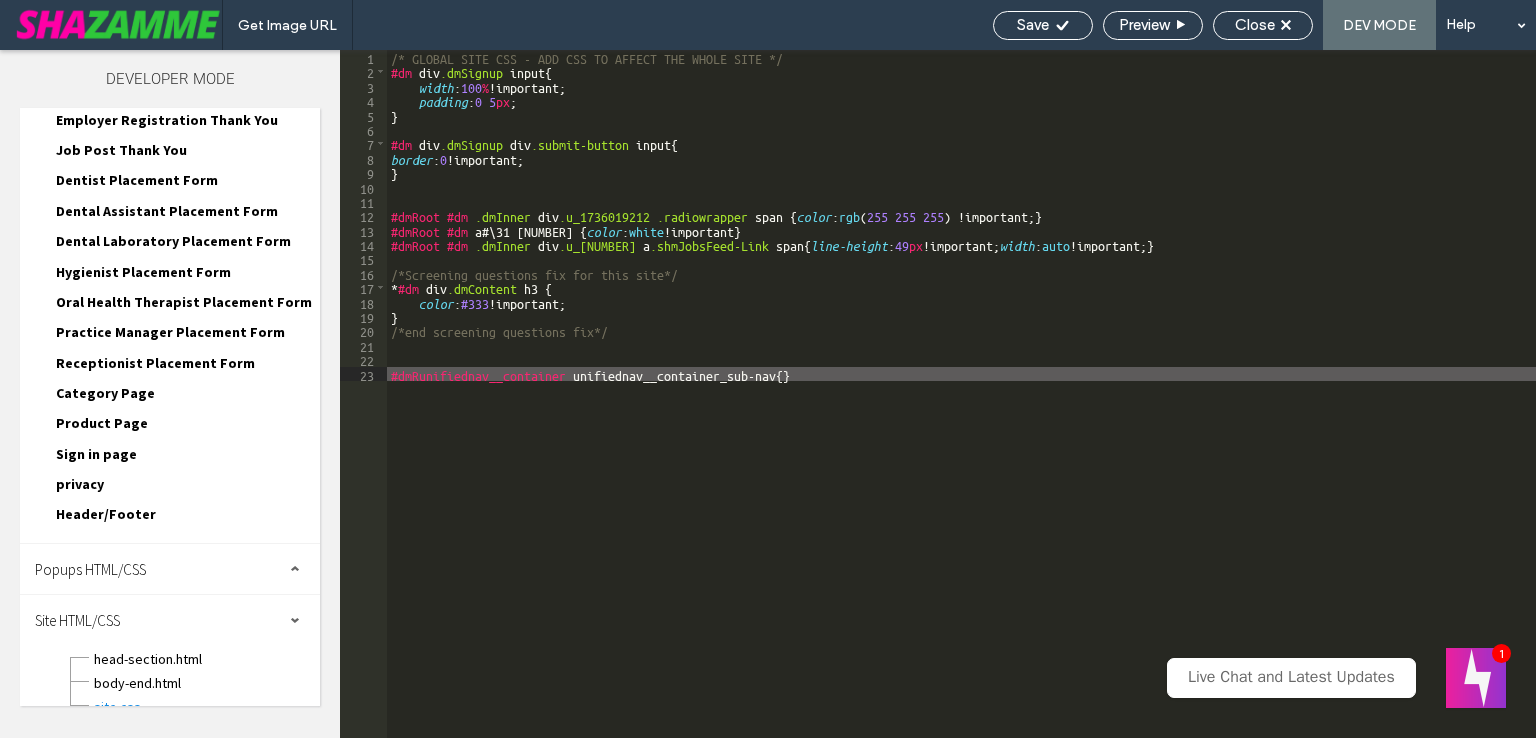 scroll, scrollTop: 0, scrollLeft: 0, axis: both 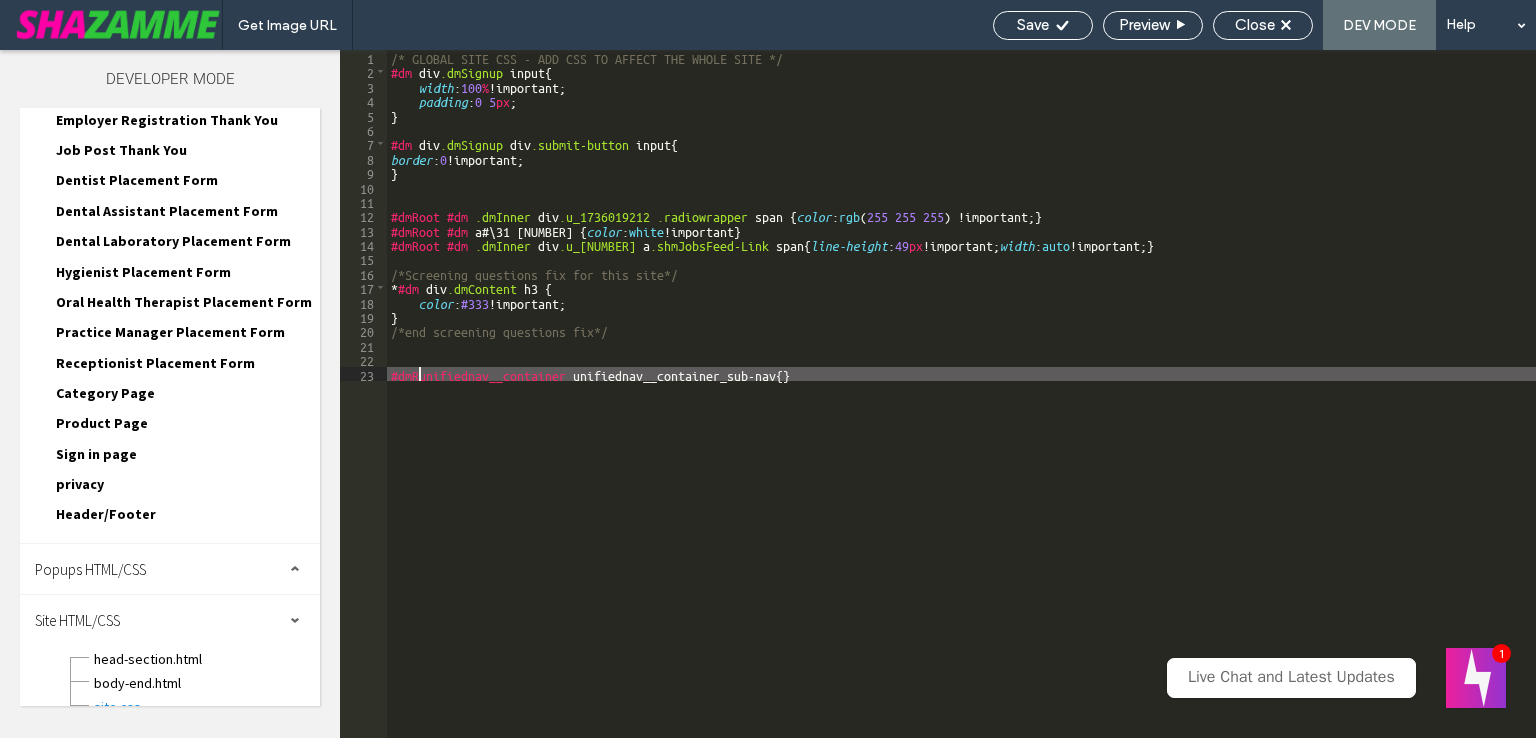 click on "/* GLOBAL SITE CSS - ADD CSS TO AFFECT THE WHOLE SITE */ #dm   div .dmSignup   input {      width : 100 % !important;      padding : 0   5 px ; } #dm   div .dmSignup   div .submit-button   input { border : 0 !important; } #dmRoot   #dm   .dmInner   div .u_1736019212   .radiowrapper   span   { color :  rgb ( 255   255   255 ) !important; } #dmRoot   #dm   a #\ 31   317974390   { color :  white  !important } #dmRoot   #dm   .dmInner   div .u_1353527645   a .shmJobsFeed-Link   span { line-height :  49 px !important; width :  auto  !important; } /*Screening questions fix for this site*/ * #dm   div .dmContent   h3   {      color :  #333  !important; } /*end screening questions fix*/ #dmRunifiednav__container   unifiednav__container_sub-nav { }" at bounding box center (961, 408) 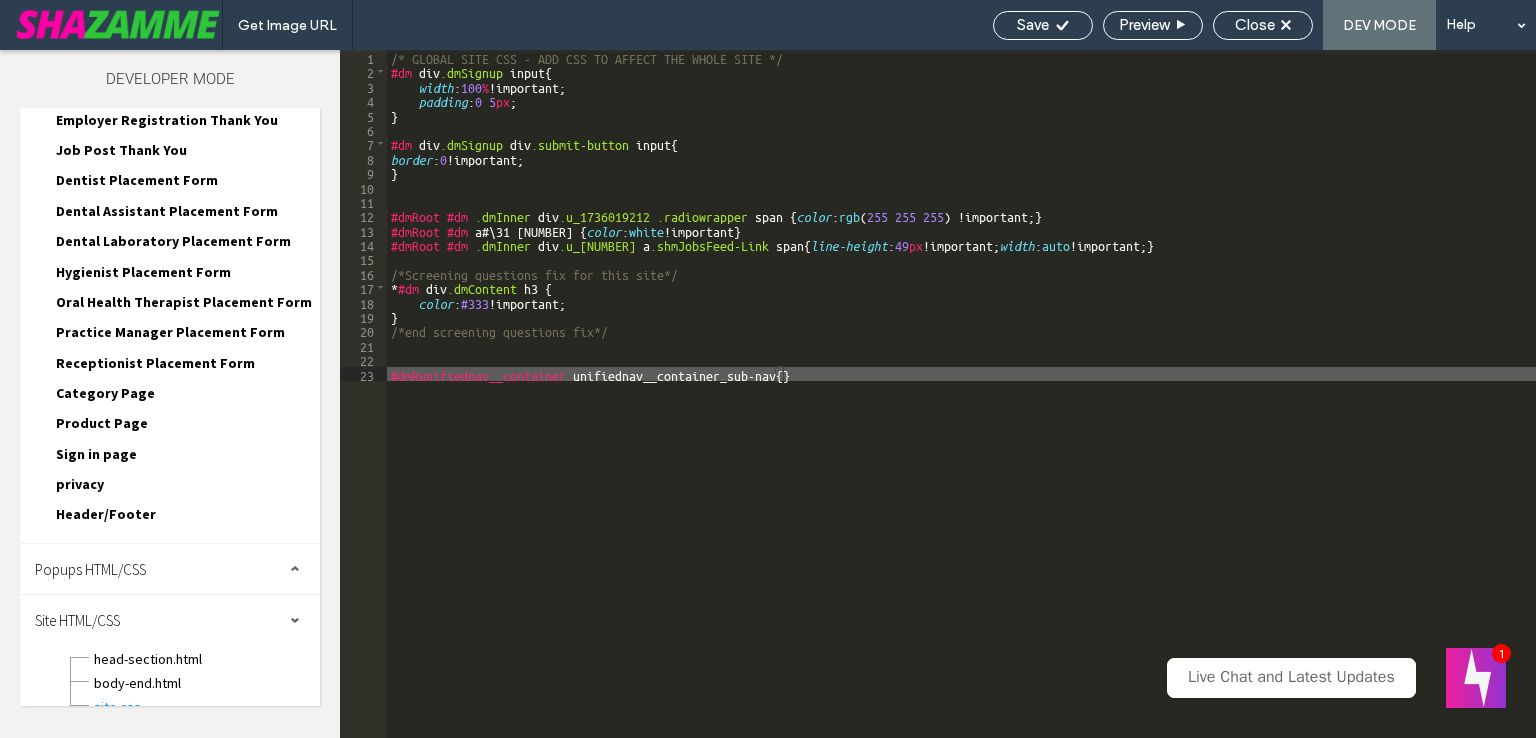 click on "/* GLOBAL SITE CSS - ADD CSS TO AFFECT THE WHOLE SITE */ #dm   div .dmSignup   input {      width : 100 % !important;      padding : 0   5 px ; } #dm   div .dmSignup   div .submit-button   input { border : 0 !important; } #dmRoot   #dm   .dmInner   div .u_1736019212   .radiowrapper   span   { color :  rgb ( 255   255   255 ) !important; } #dmRoot   #dm   a #\ 31   317974390   { color :  white  !important } #dmRoot   #dm   .dmInner   div .u_1353527645   a .shmJobsFeed-Link   span { line-height :  49 px !important; width :  auto  !important; } /*Screening questions fix for this site*/ * #dm   div .dmContent   h3   {      color :  #333  !important; } /*end screening questions fix*/ #dmRunifiednav__container   unifiednav__container_sub-nav { }" at bounding box center (961, 408) 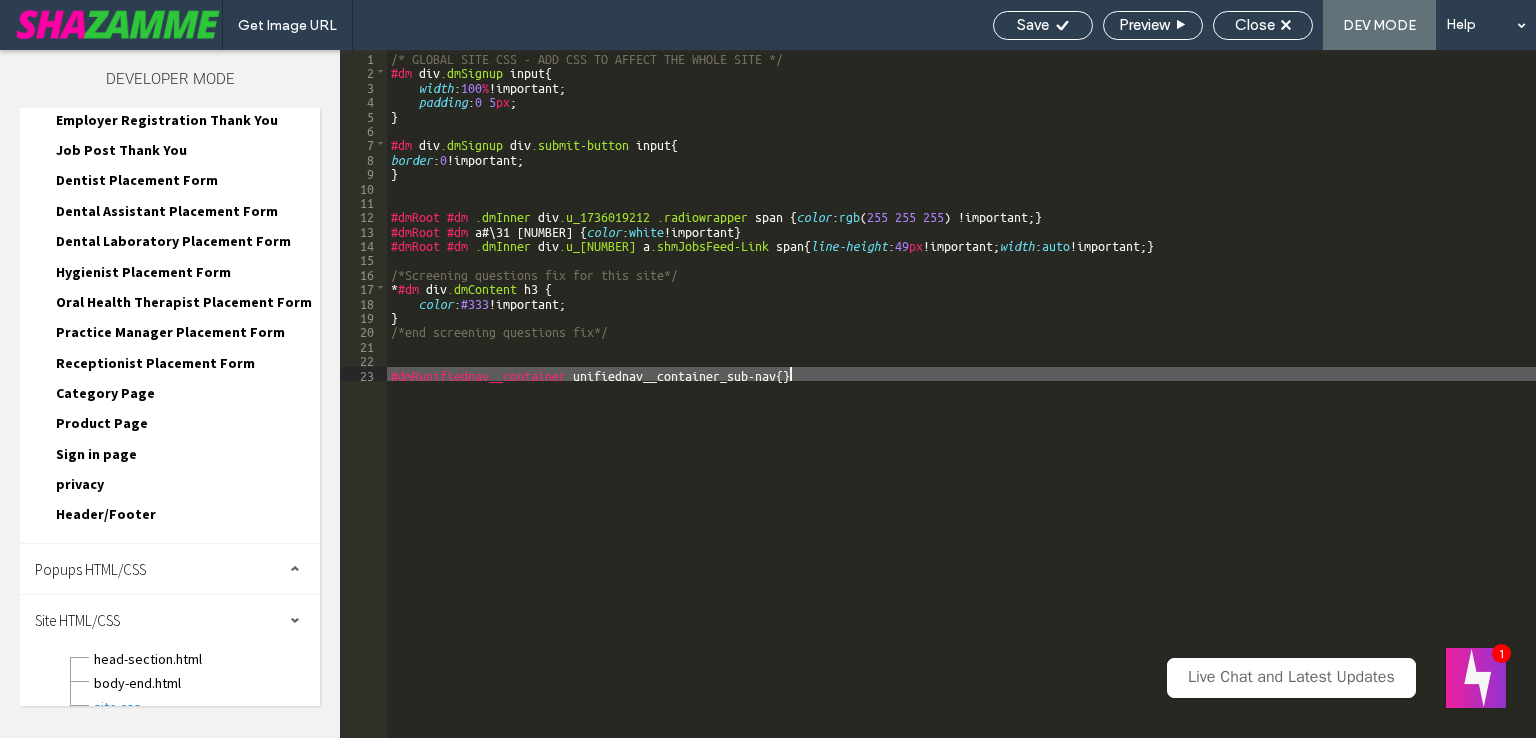 click on "/* GLOBAL SITE CSS - ADD CSS TO AFFECT THE WHOLE SITE */ #dm   div .dmSignup   input {      width : 100 % !important;      padding : 0   5 px ; } #dm   div .dmSignup   div .submit-button   input { border : 0 !important; } #dmRoot   #dm   .dmInner   div .u_1736019212   .radiowrapper   span   { color :  rgb ( 255   255   255 ) !important; } #dmRoot   #dm   a #\ 31   317974390   { color :  white  !important } #dmRoot   #dm   .dmInner   div .u_1353527645   a .shmJobsFeed-Link   span { line-height :  49 px !important; width :  auto  !important; } /*Screening questions fix for this site*/ * #dm   div .dmContent   h3   {      color :  #333  !important; } /*end screening questions fix*/ #dmRunifiednav__container   unifiednav__container_sub-nav { }" at bounding box center [961, 408] 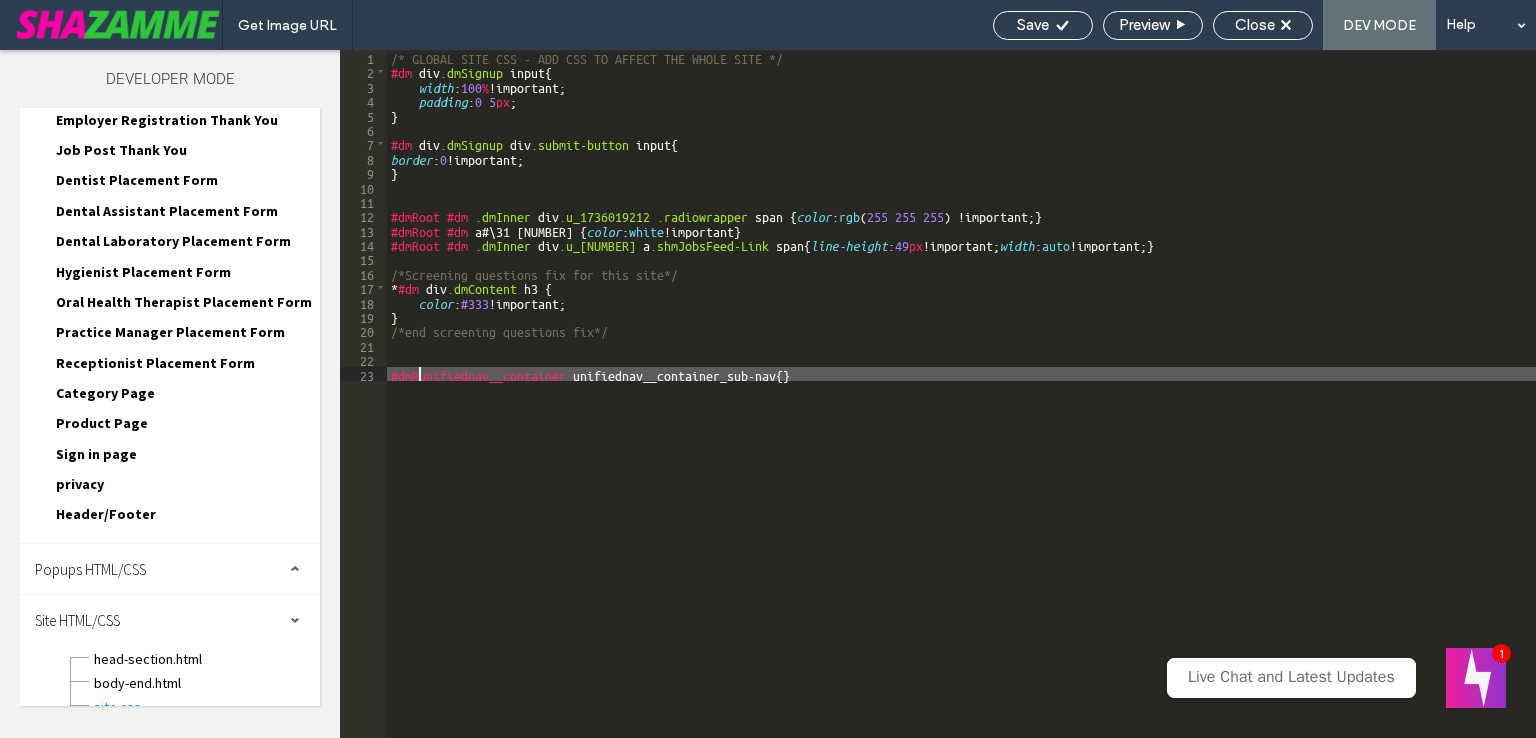 click on "/* GLOBAL SITE CSS - ADD CSS TO AFFECT THE WHOLE SITE */ #dm   div .dmSignup   input {      width : 100 % !important;      padding : 0   5 px ; } #dm   div .dmSignup   div .submit-button   input { border : 0 !important; } #dmRoot   #dm   .dmInner   div .u_1736019212   .radiowrapper   span   { color :  rgb ( 255   255   255 ) !important; } #dmRoot   #dm   a #\ 31   317974390   { color :  white  !important } #dmRoot   #dm   .dmInner   div .u_1353527645   a .shmJobsFeed-Link   span { line-height :  49 px !important; width :  auto  !important; } /*Screening questions fix for this site*/ * #dm   div .dmContent   h3   {      color :  #333  !important; } /*end screening questions fix*/ #dmRunifiednav__container   unifiednav__container_sub-nav { }" at bounding box center [961, 408] 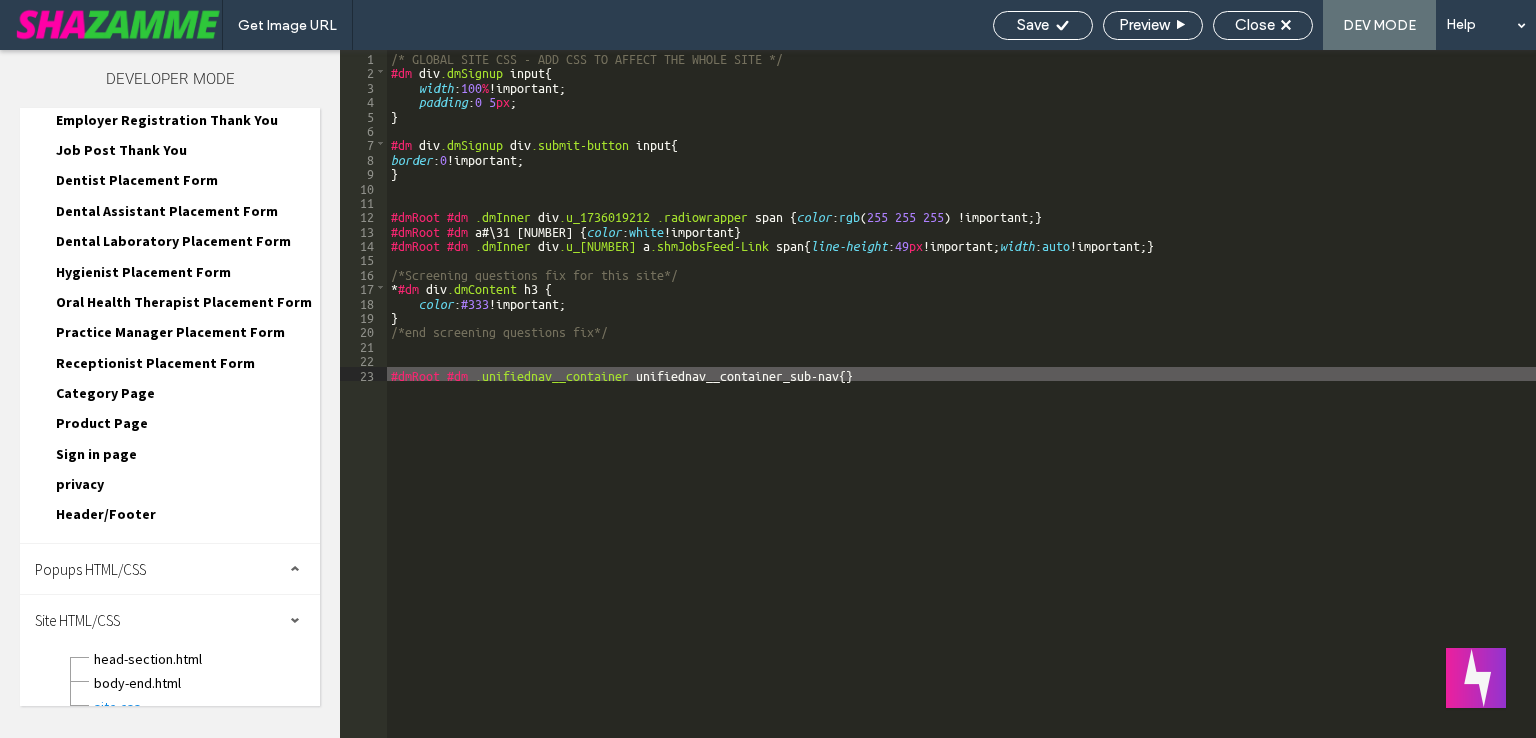 click on "/* GLOBAL SITE CSS - ADD CSS TO AFFECT THE WHOLE SITE */ #dm   div .dmSignup   input {      width : 100 % !important;      padding : 0   5 px ; } #dm   div .dmSignup   div .submit-button   input { border : 0 !important; } #dmRoot   #dm   .dmInner   div .u_1736019212   .radiowrapper   span   { color :  rgb ( 255   255   255 ) !important; } #dmRoot   #dm   a #\ 31   317974390   { color :  white  !important } #dmRoot   #dm   .dmInner   div .u_1353527645   a .shmJobsFeed-Link   span { line-height :  49 px !important; width :  auto  !important; } /*Screening questions fix for this site*/ * #dm   div .dmContent   h3   {      color :  #333  !important; } /*end screening questions fix*/ #dmRoot   #dm   .unifiednav__container   unifiednav__container_sub-nav { }" at bounding box center [961, 408] 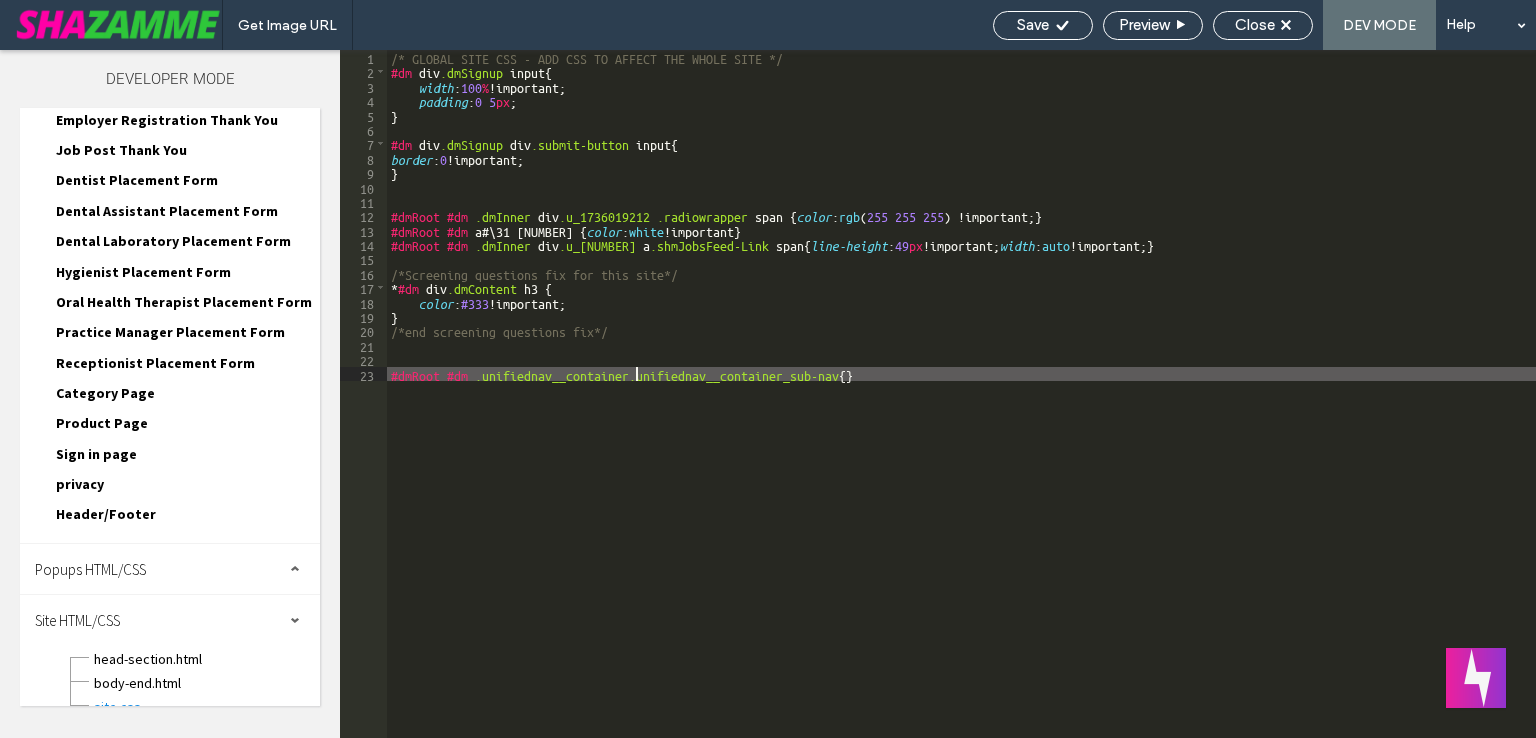 click on "/* GLOBAL SITE CSS - ADD CSS TO AFFECT THE WHOLE SITE */ #dm   div .dmSignup   input {      width : 100 % !important;      padding : 0   5 px ; } #dm   div .dmSignup   div .submit-button   input { border : 0 !important; } #dmRoot   #dm   .dmInner   div .u_1736019212   .radiowrapper   span   { color :  rgb ( 255   255   255 ) !important; } #dmRoot   #dm   a #\ 31   317974390   { color :  white  !important } #dmRoot   #dm   .dmInner   div .u_1353527645   a .shmJobsFeed-Link   span { line-height :  49 px !important; width :  auto  !important; } /*Screening questions fix for this site*/ * #dm   div .dmContent   h3   {      color :  #333  !important; } /*end screening questions fix*/ #dmRoot   #dm   .unifiednav__container.unifiednav__container_sub-nav { }" at bounding box center [961, 408] 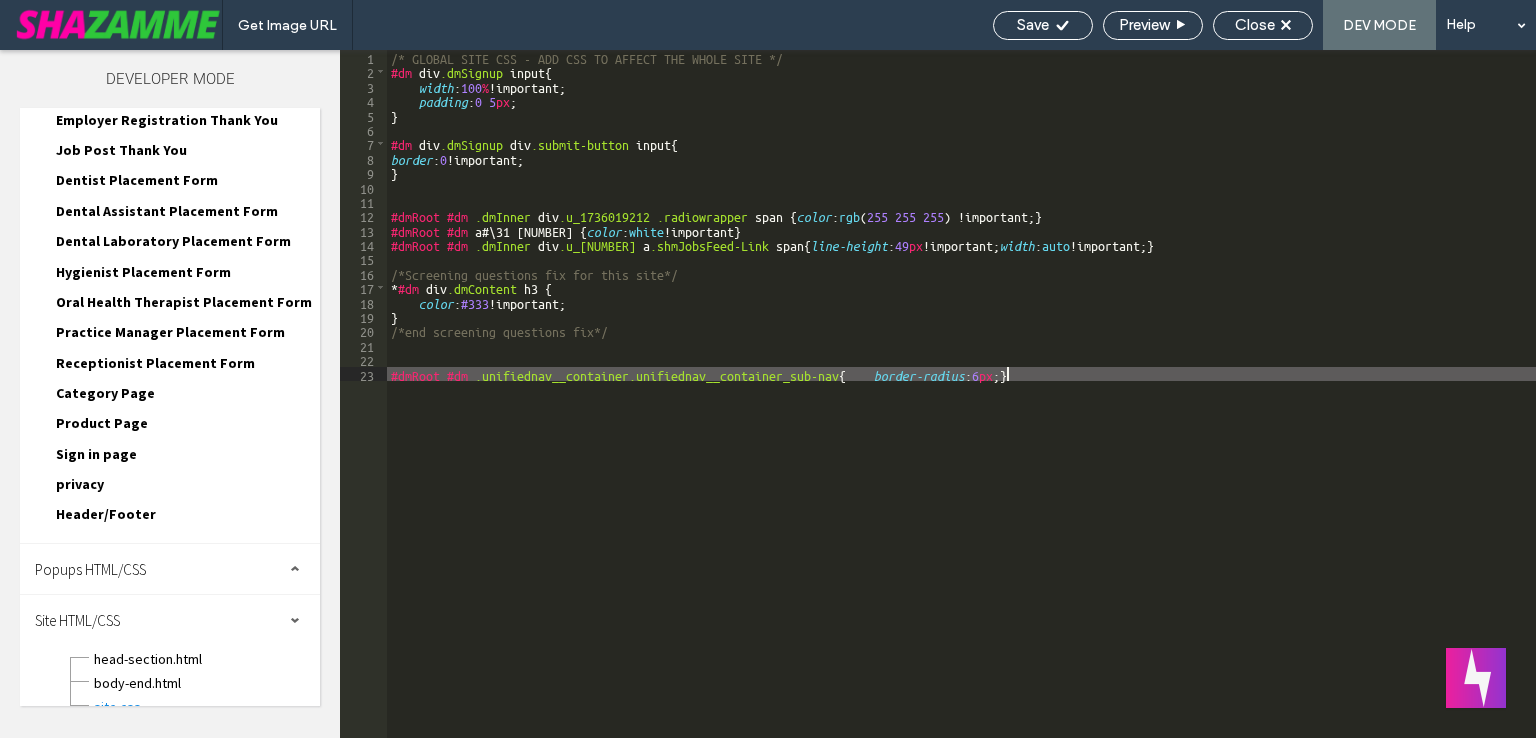 click on "/* GLOBAL SITE CSS - ADD CSS TO AFFECT THE WHOLE SITE */ #dm   div .dmSignup   input {      width : 100 % !important;      padding : 0   5 px ; } #dm   div .dmSignup   div .submit-button   input { border : 0 !important; } #dmRoot   #dm   .dmInner   div .u_1736019212   .radiowrapper   span   { color :  rgb ( 255   255   255 ) !important; } #dmRoot   #dm   a #\ 31   317974390   { color :  white  !important } #dmRoot   #dm   .dmInner   div .u_1353527645   a .shmJobsFeed-Link   span { line-height :  49 px !important; width :  auto  !important; } /*Screening questions fix for this site*/ * #dm   div .dmContent   h3   {      color :  #333  !important; } /*end screening questions fix*/ #dmRoot   #dm   .unifiednav__container.unifiednav__container_sub-nav {      border-radius :  6 px ; }" at bounding box center (961, 408) 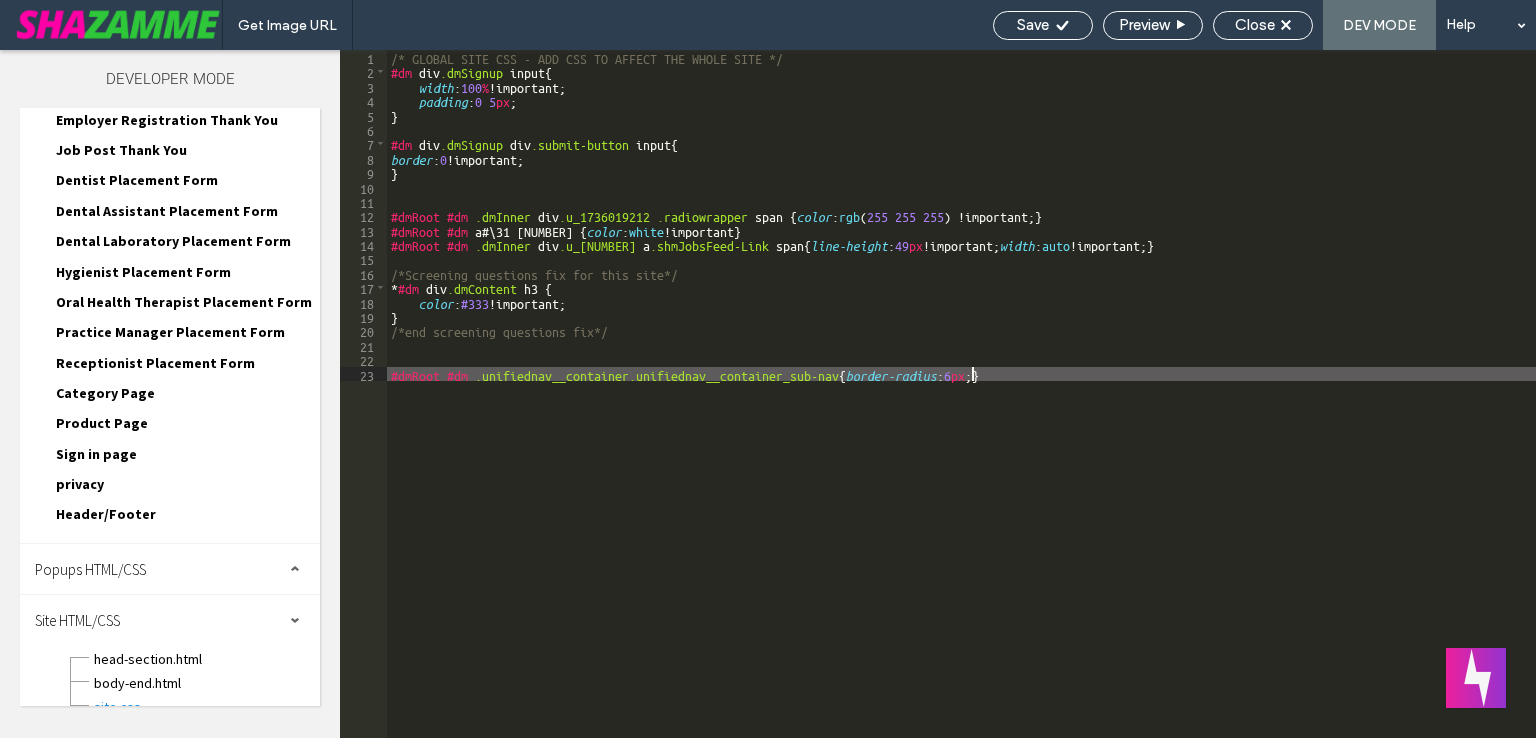 click on "/* GLOBAL SITE CSS - ADD CSS TO AFFECT THE WHOLE SITE */ #dm   div .dmSignup   input {      width : 100 % !important;      padding : 0   5 px ; } #dm   div .dmSignup   div .submit-button   input { border : 0 !important; } #dmRoot   #dm   .dmInner   div .u_1736019212   .radiowrapper   span   { color :  rgb ( 255   255   255 ) !important; } #dmRoot   #dm   a #\ 31   317974390   { color :  white  !important } #dmRoot   #dm   .dmInner   div .u_1353527645   a .shmJobsFeed-Link   span { line-height :  49 px !important; width :  auto  !important; } /*Screening questions fix for this site*/ * #dm   div .dmContent   h3   {      color :  #333  !important; } /*end screening questions fix*/ #dmRoot   #dm   .unifiednav__container.unifiednav__container_sub-nav { border-radius :  6 px ; }" at bounding box center [961, 408] 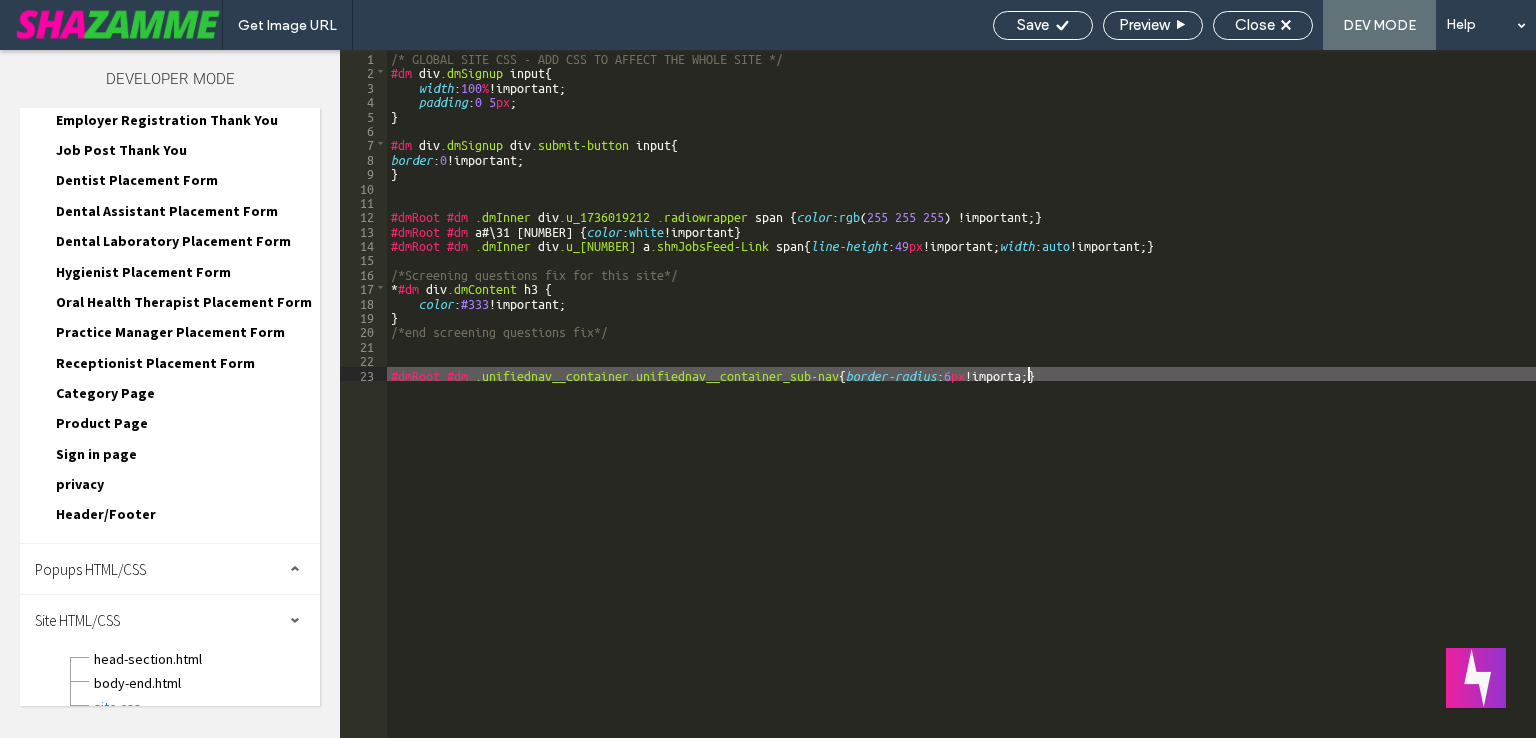 type on "**" 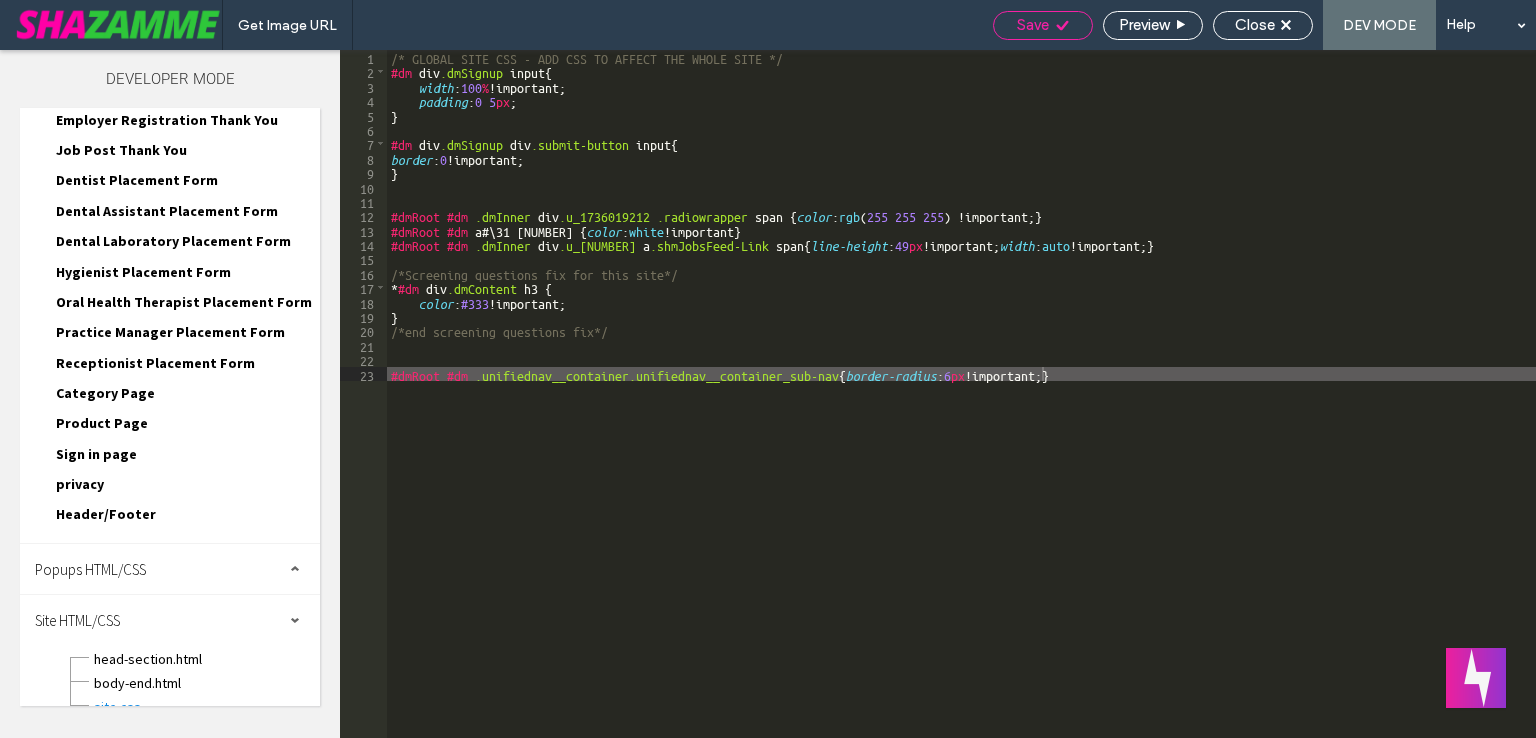 click 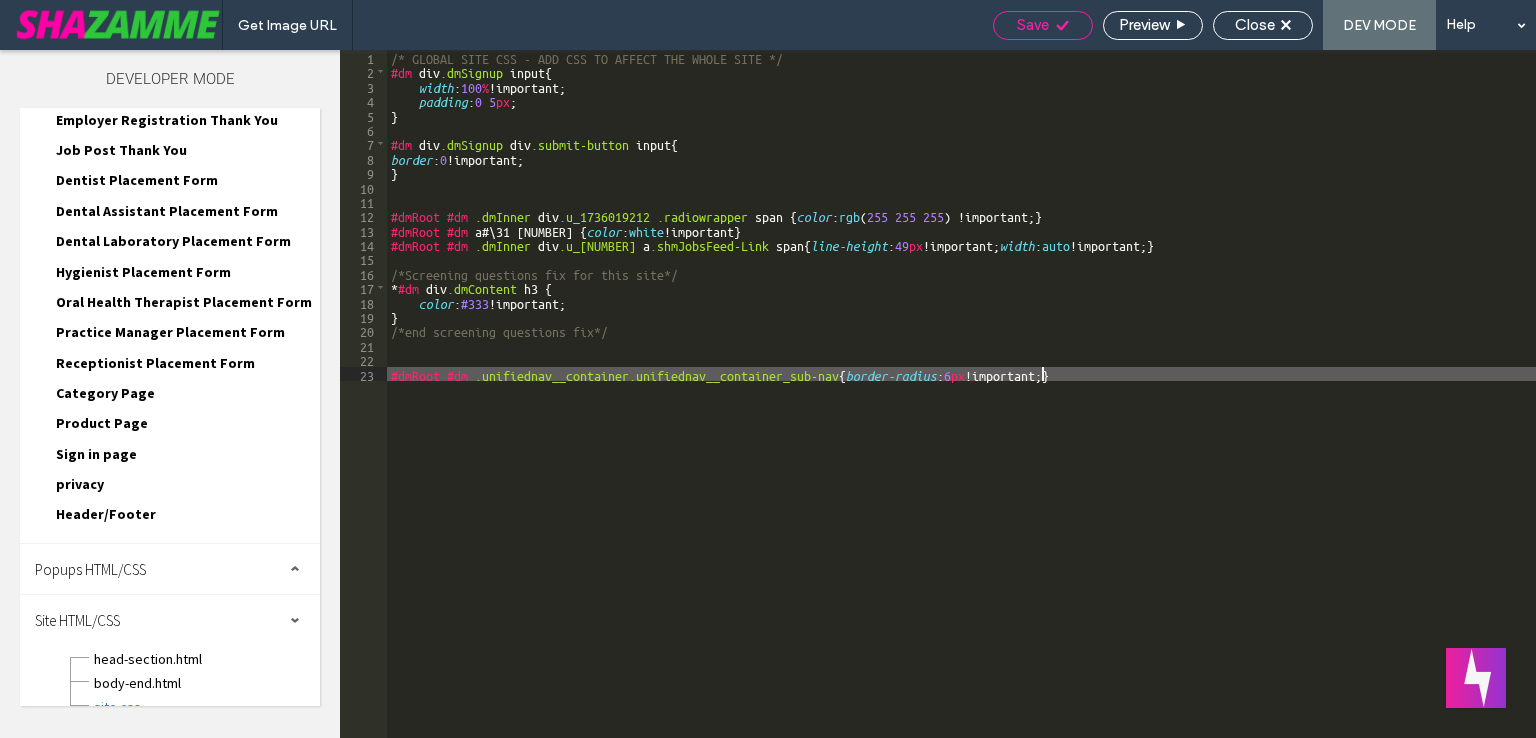 scroll, scrollTop: 0, scrollLeft: 0, axis: both 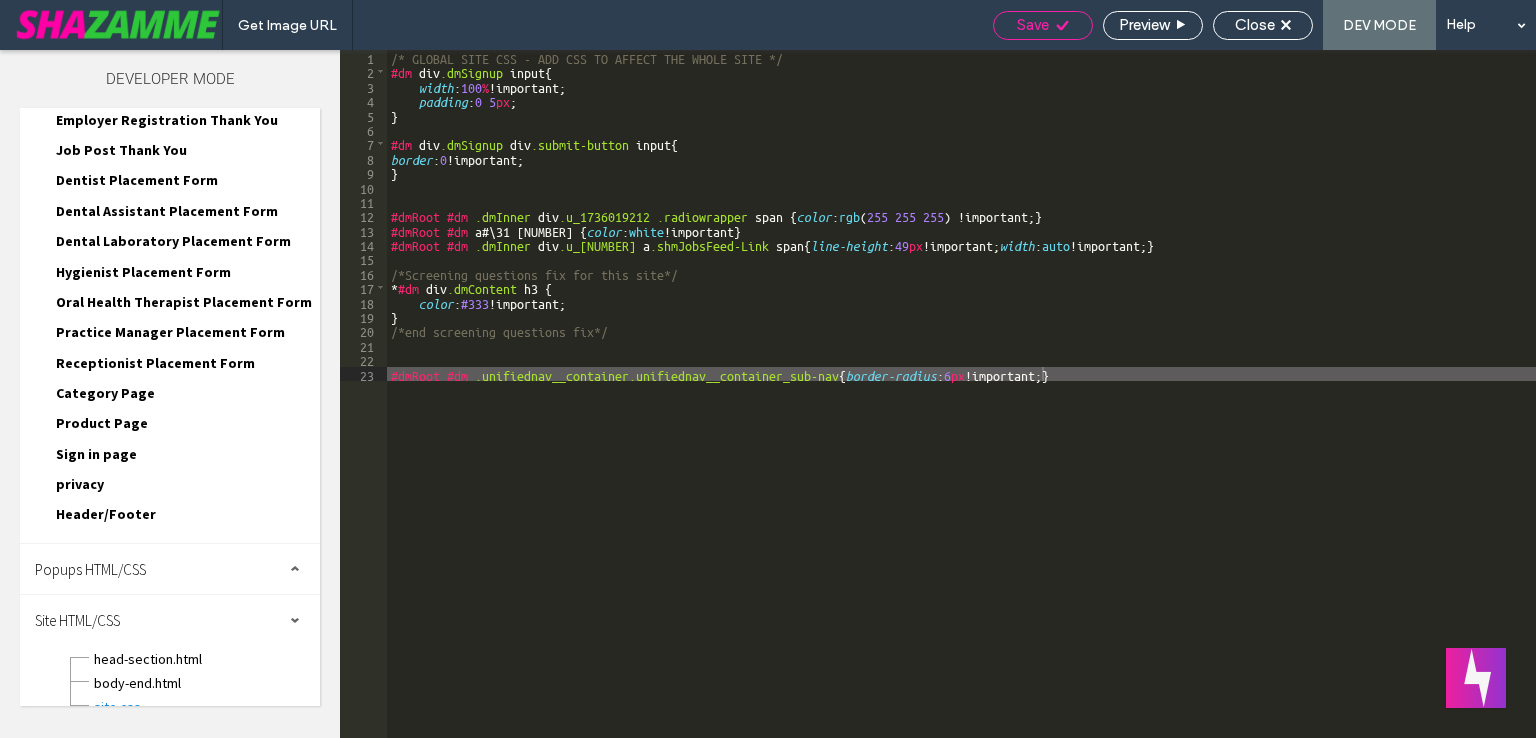 click on "Save" at bounding box center [1043, 25] 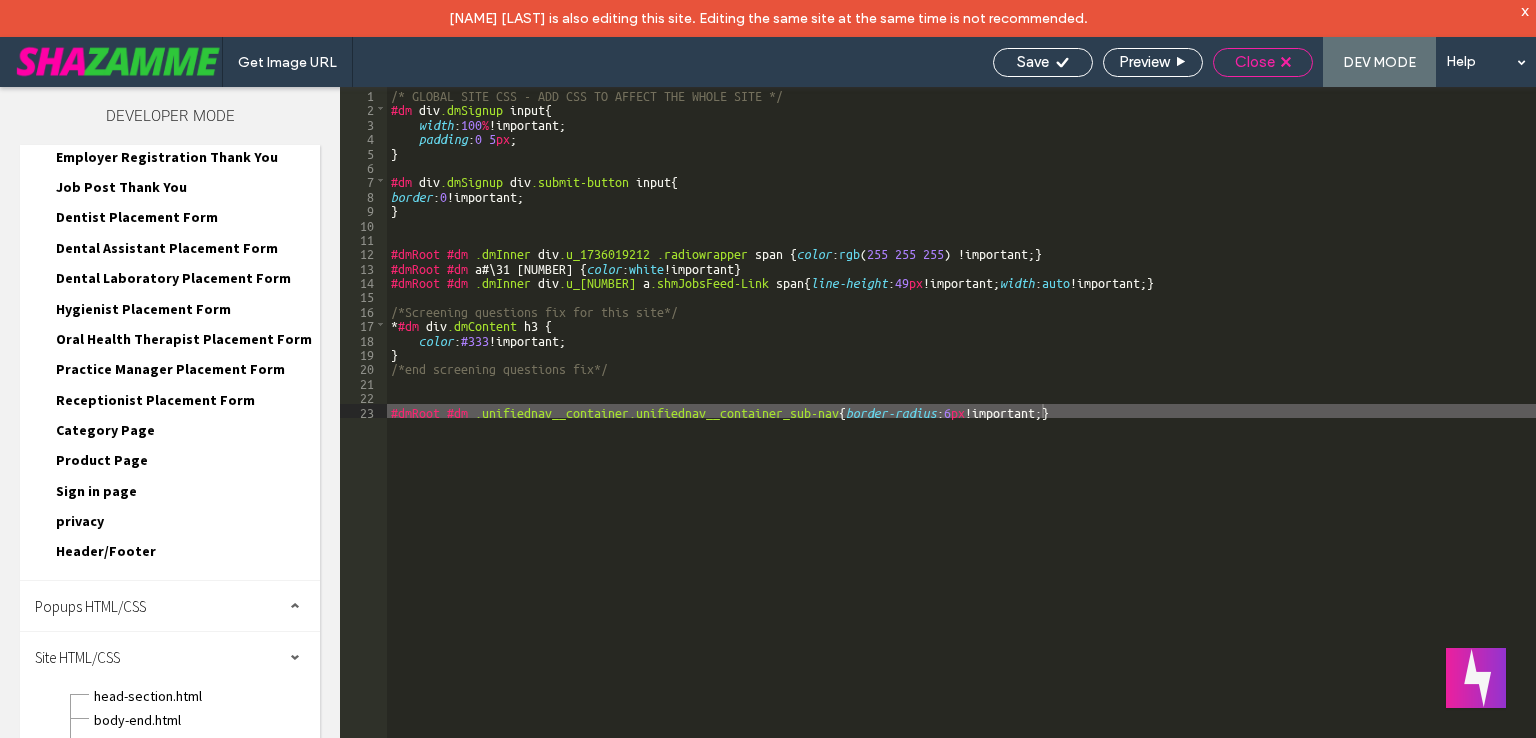 click 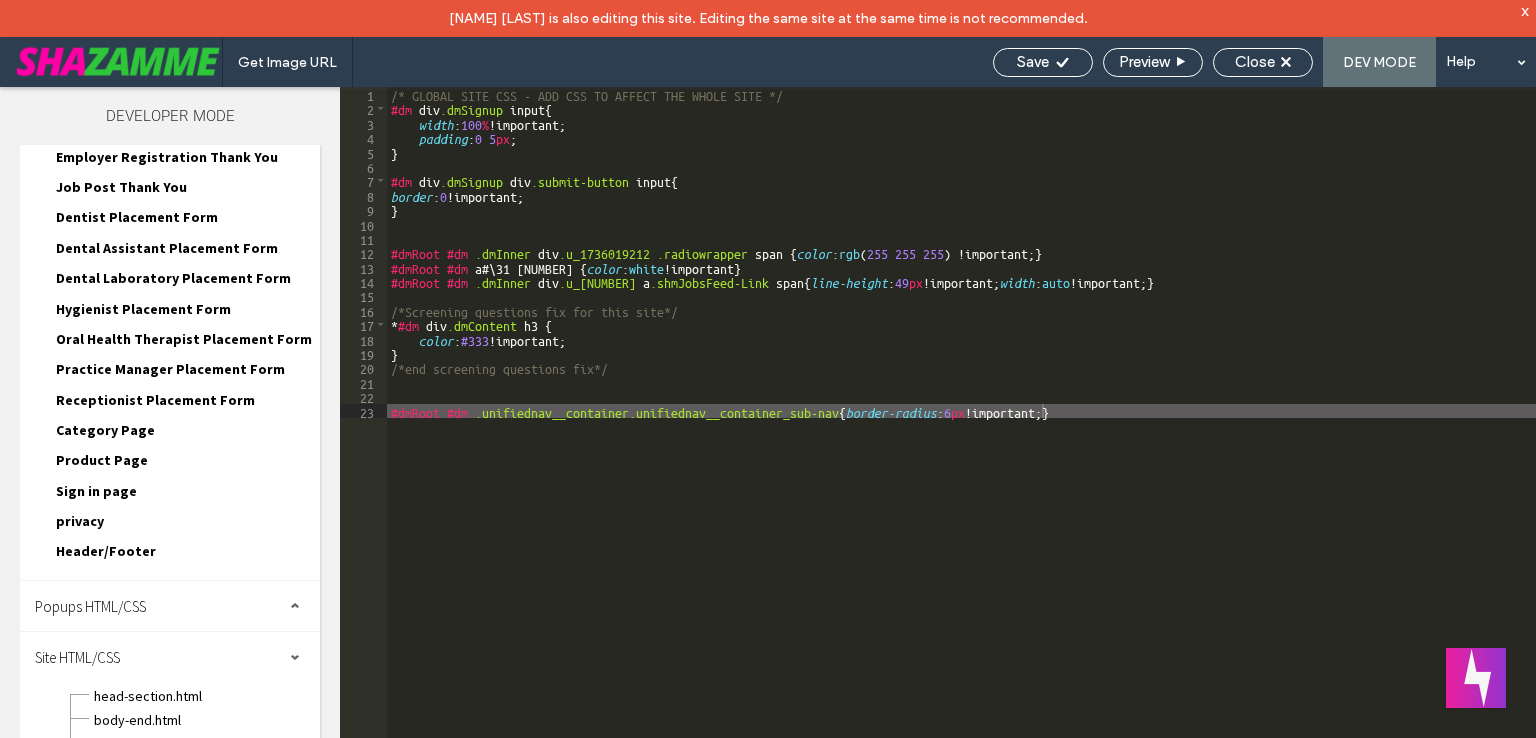 scroll, scrollTop: 2262, scrollLeft: 0, axis: vertical 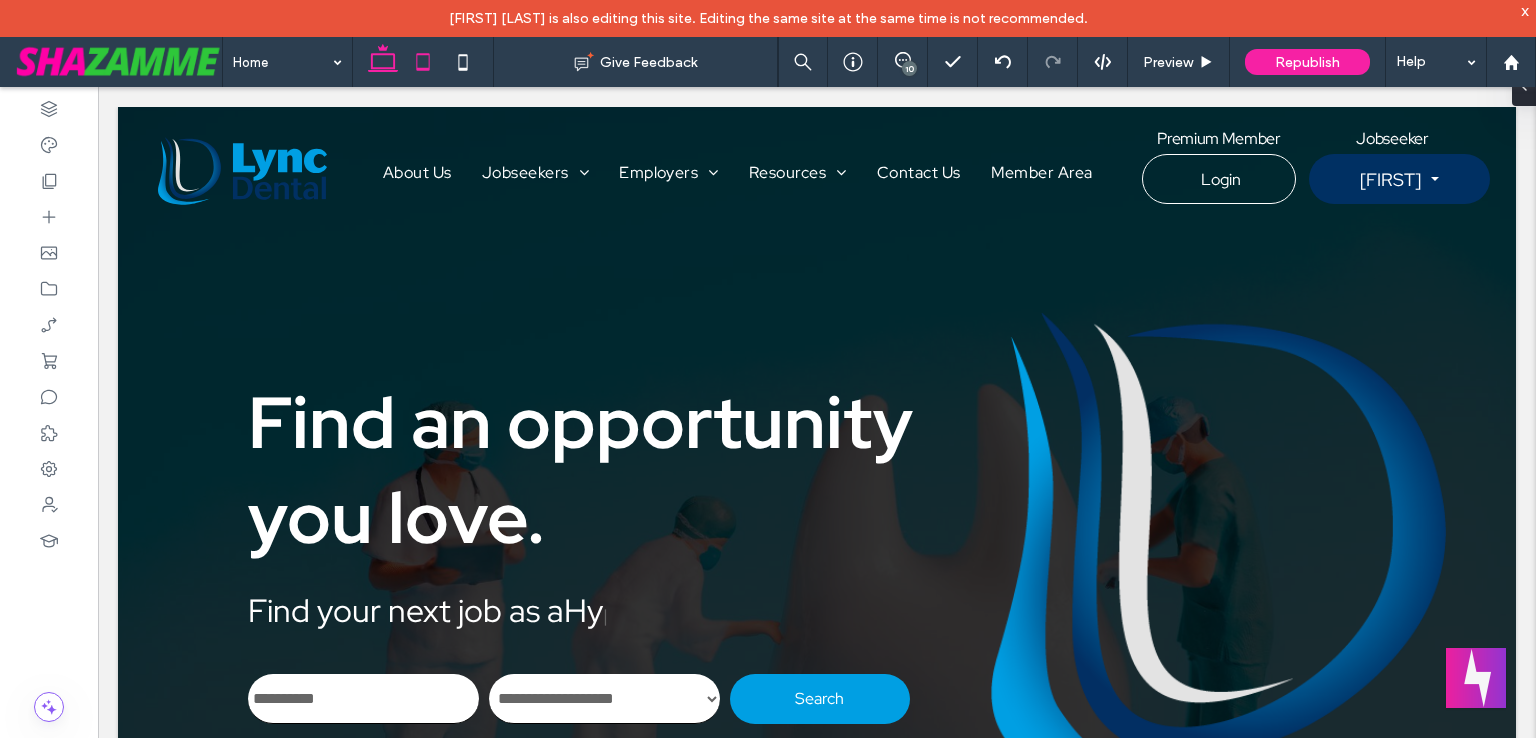 drag, startPoint x: 428, startPoint y: 61, endPoint x: 608, endPoint y: 254, distance: 263.91098 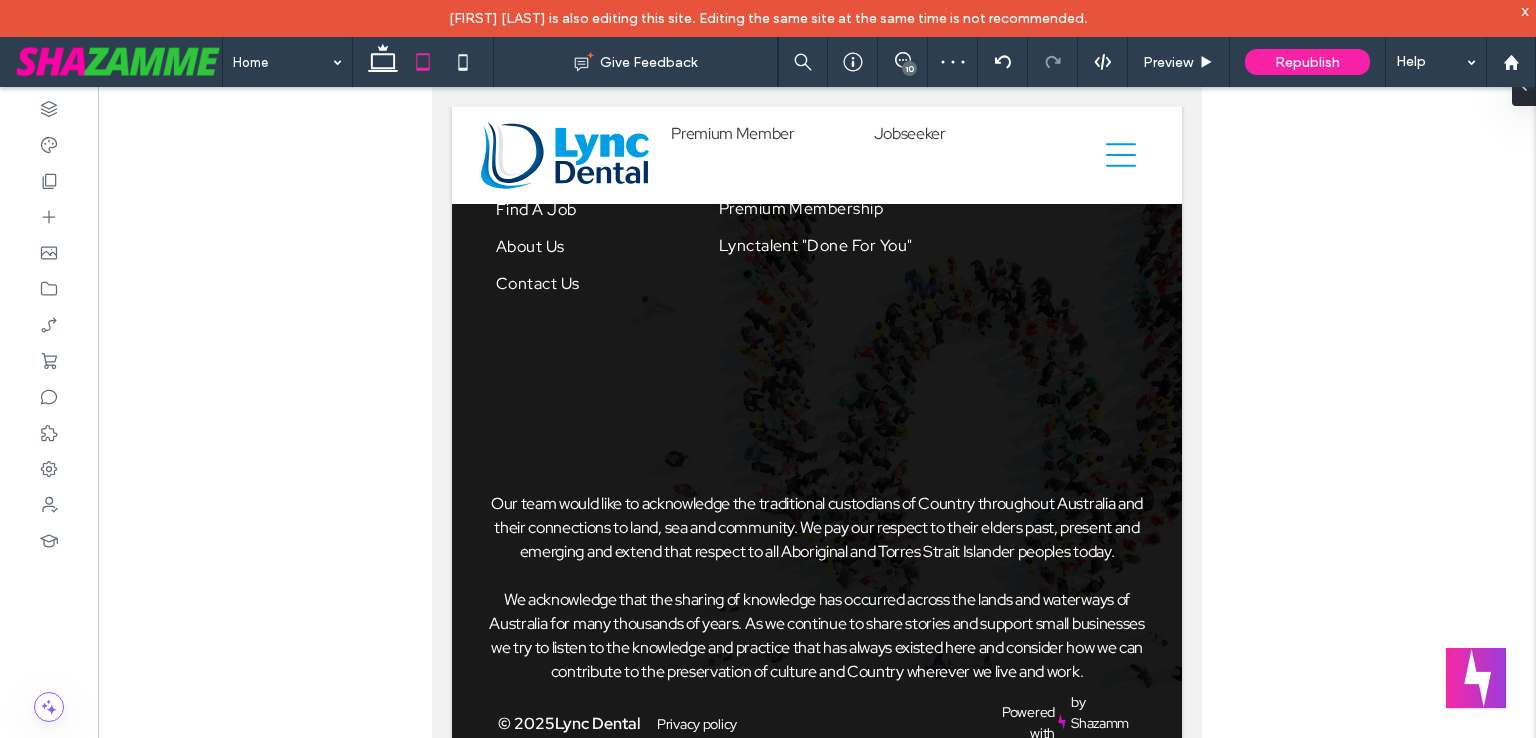 scroll, scrollTop: 7603, scrollLeft: 0, axis: vertical 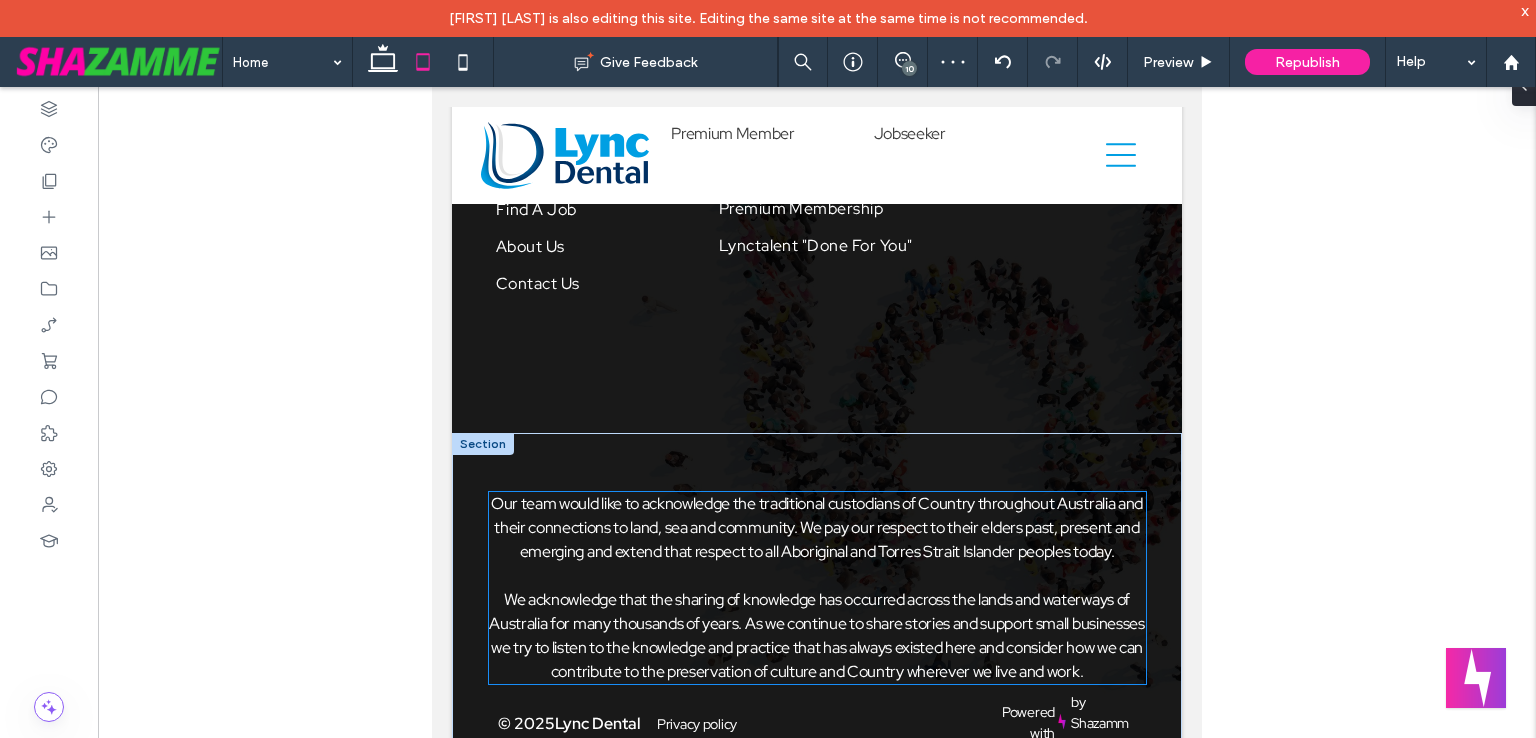type on "**********" 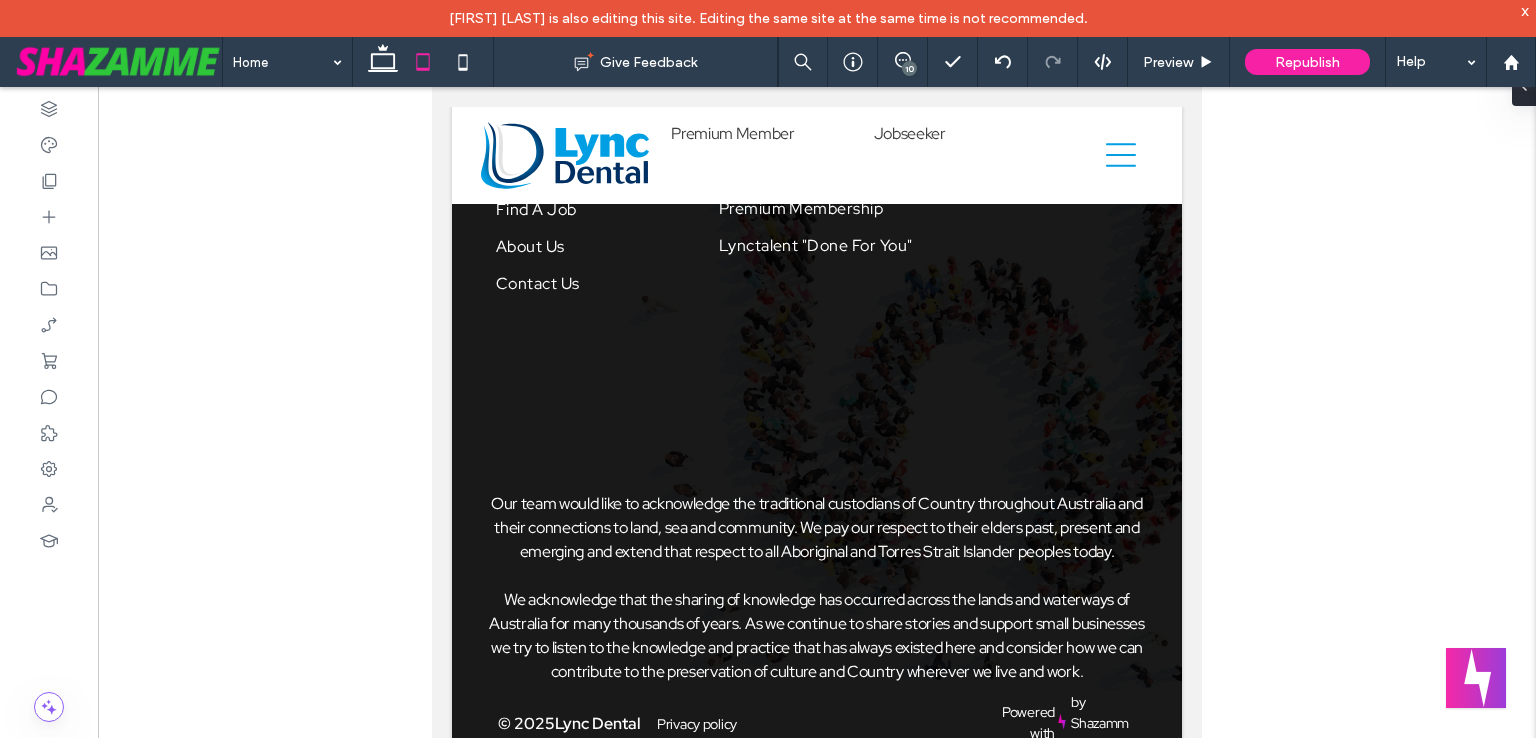click on "X" at bounding box center [817, 740] 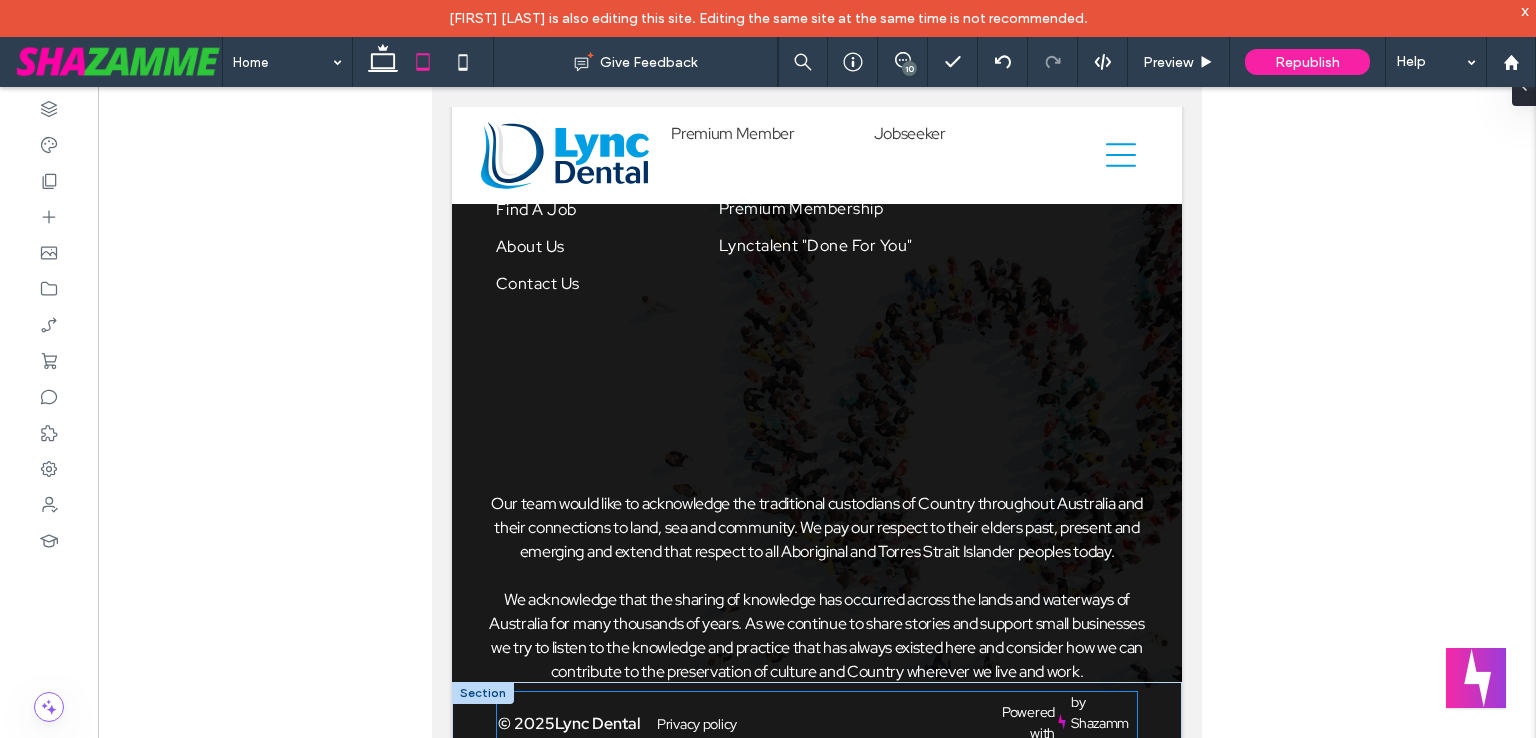 click on "© [YEAR]
Lync Dental
Privacy policy
Powered with
by Shazamme
102% , 63px" at bounding box center (817, 723) 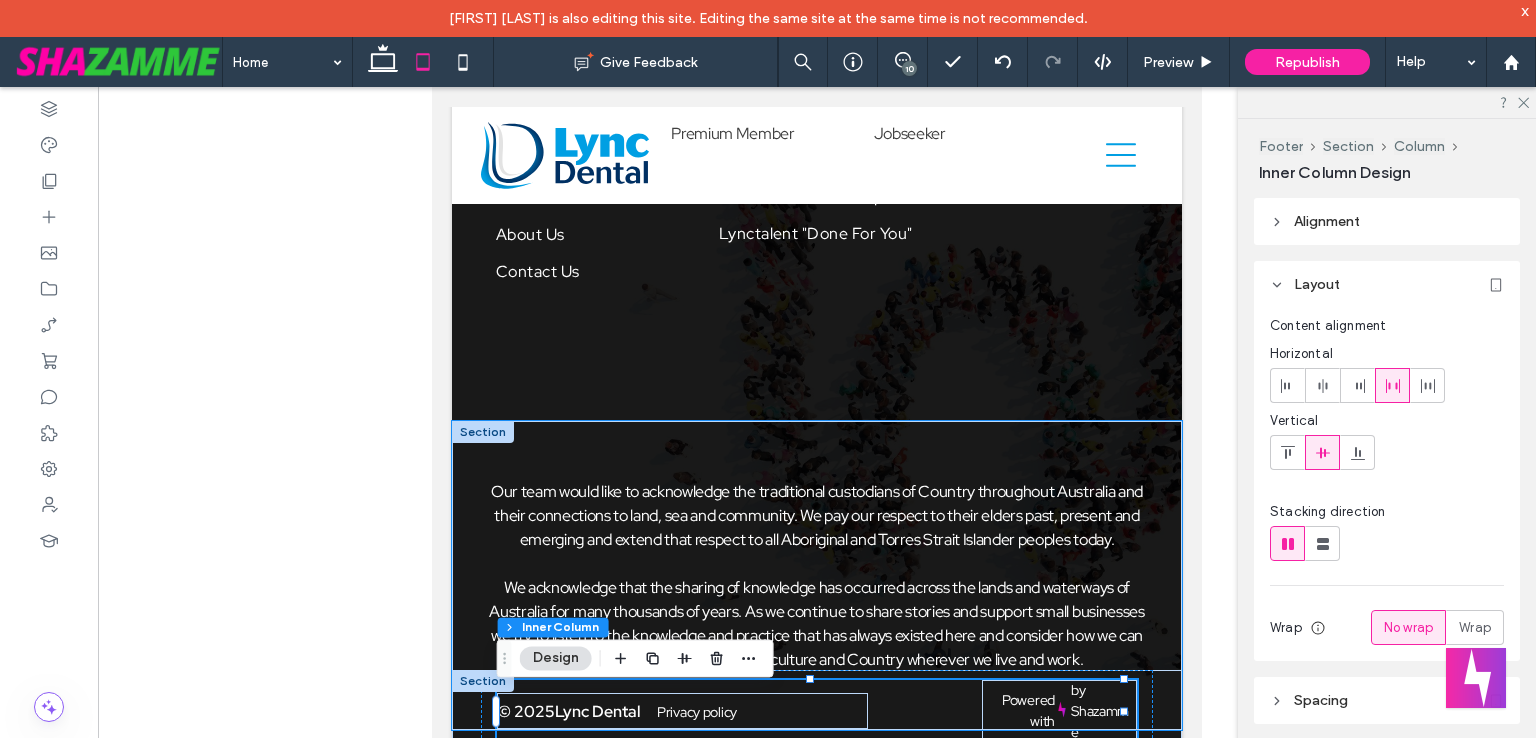 click on "Our team would like to acknowledge the traditional custodians of Country throughout Australia and their connections to land, sea and community. We pay our respect to their elders past, present and emerging and extend that respect to all Aboriginal and Torres Strait Islander peoples today. We acknowledge that the sharing of knowledge has occurred across the lands and waterways of Australia for many thousands of years. As we continue to share stories and support small businesses we try to listen to the knowledge and practice that has always existed here and consider how we can contribute to the preservation of culture and Country wherever we live and work." at bounding box center (817, 575) 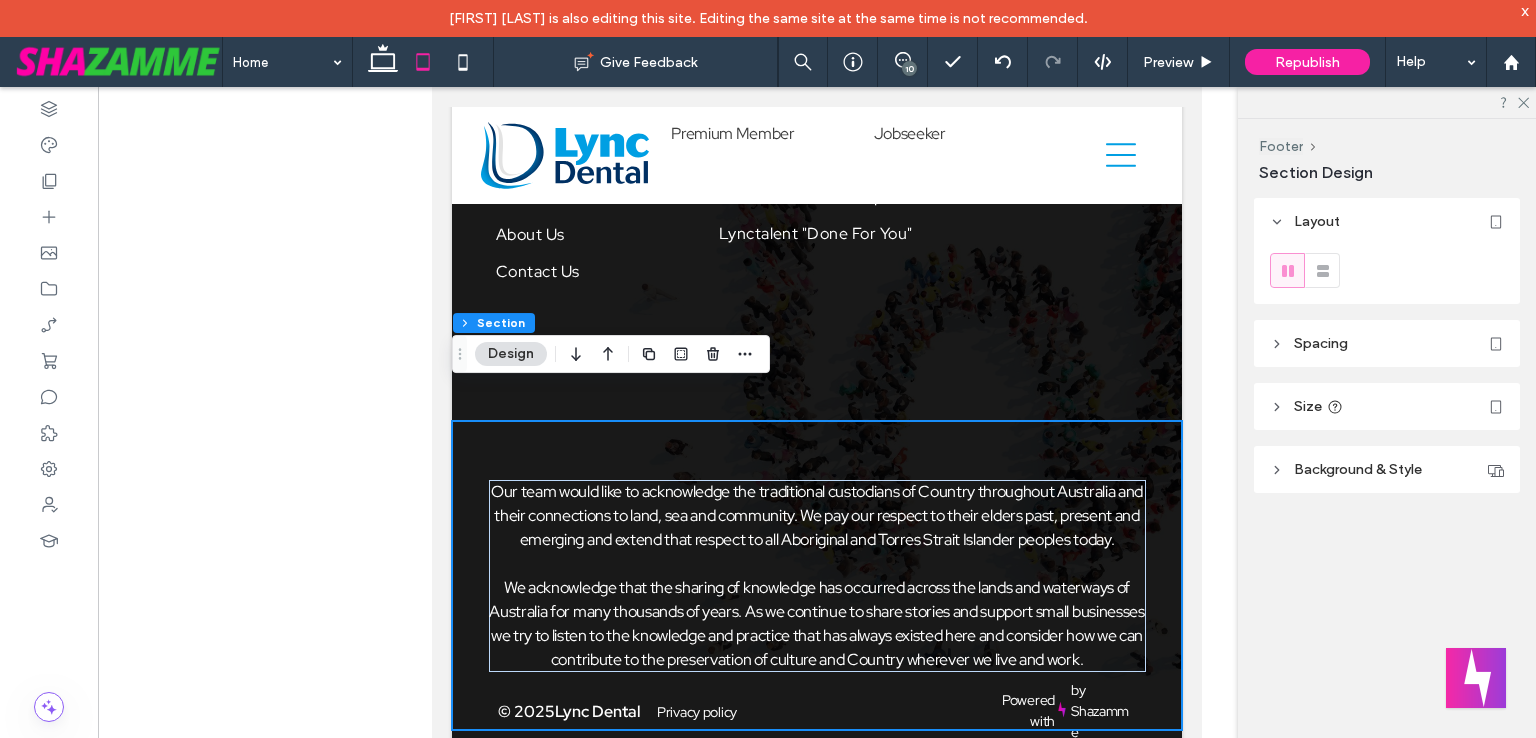click on "Our team would like to acknowledge the traditional custodians of Country throughout Australia and their connections to land, sea and community. We pay our respect to their elders past, present and emerging and extend that respect to all Aboriginal and Torres Strait Islander peoples today. We acknowledge that the sharing of knowledge has occurred across the lands and waterways of Australia for many thousands of years. As we continue to share stories and support small businesses we try to listen to the knowledge and practice that has always existed here and consider how we can contribute to the preservation of culture and Country wherever we live and work." at bounding box center (817, 575) 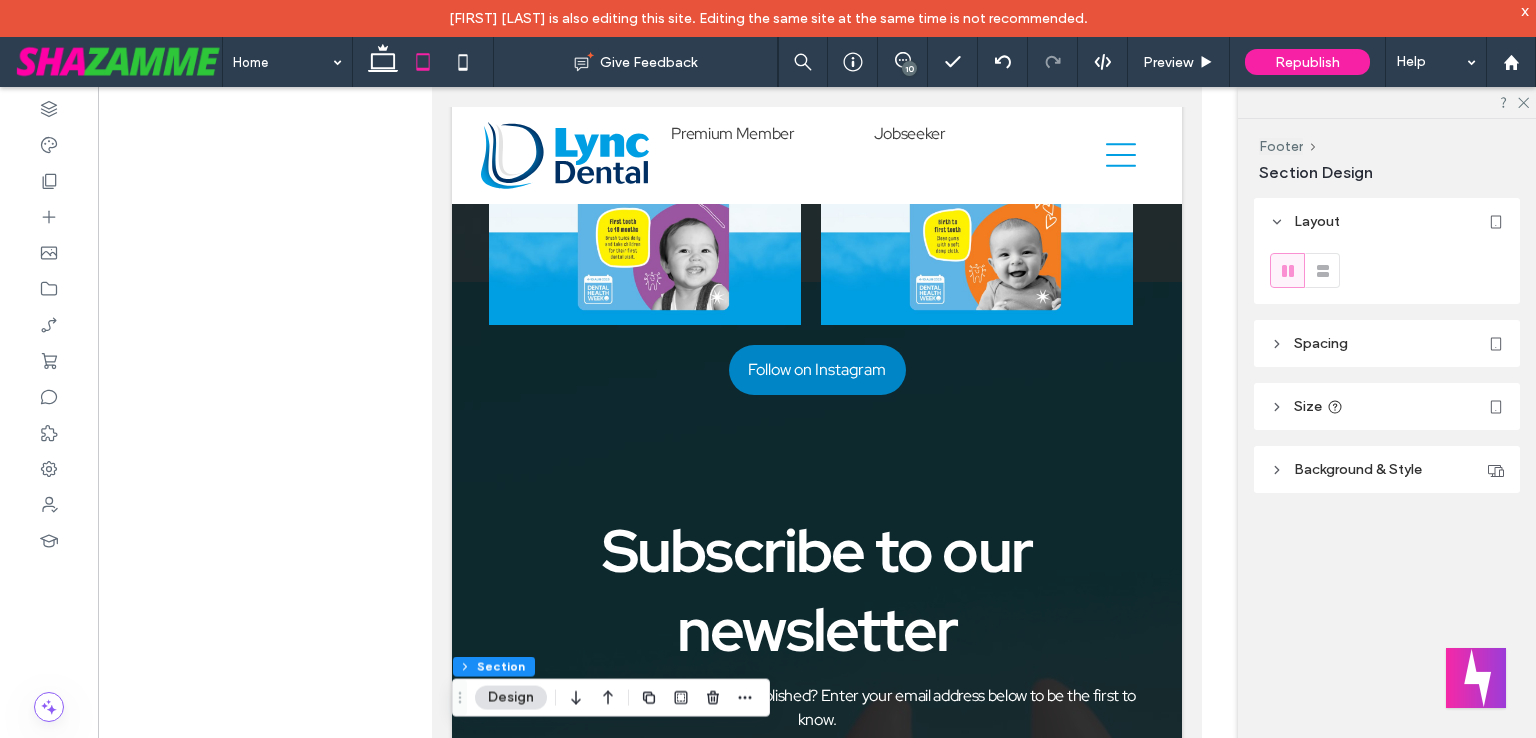 scroll, scrollTop: 7603, scrollLeft: 0, axis: vertical 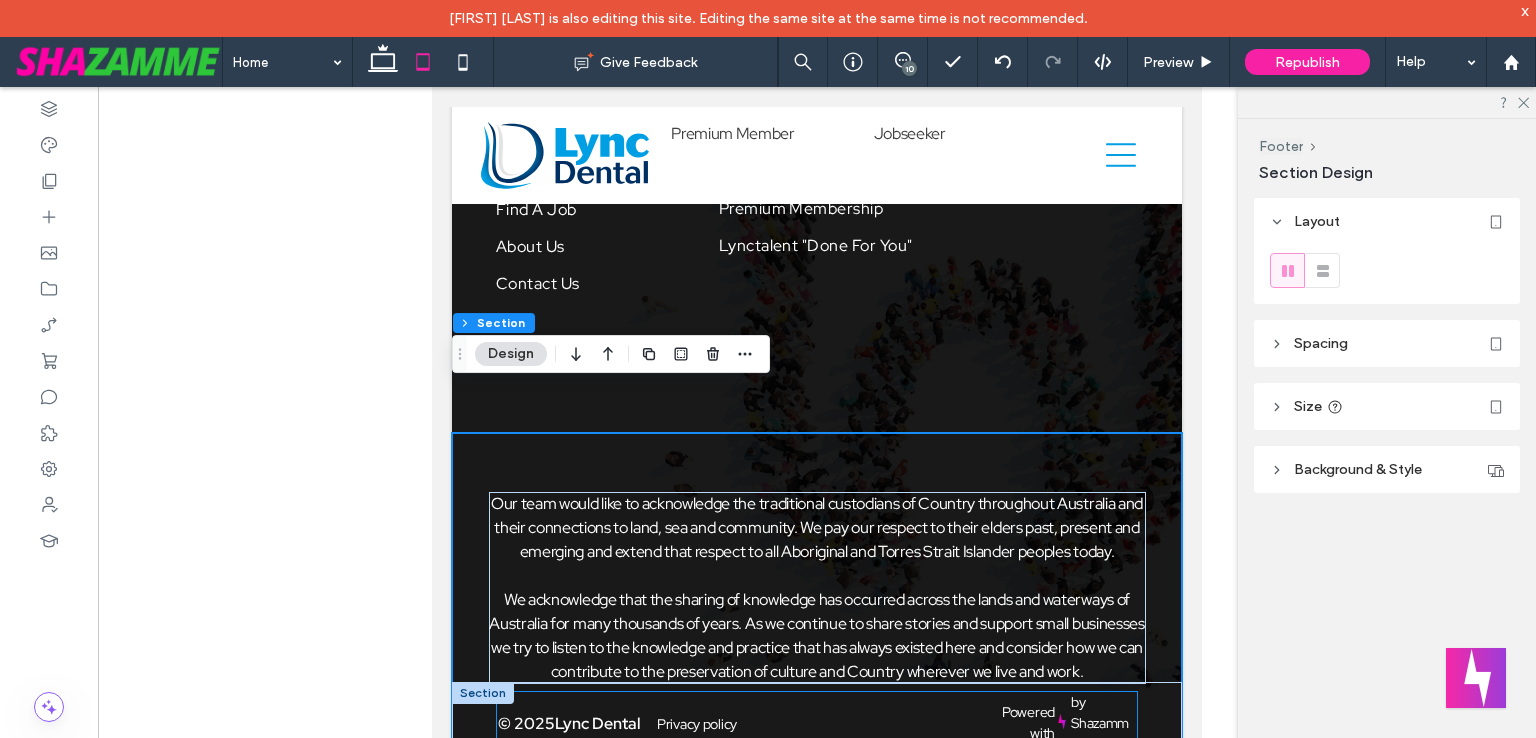 click on "Powered with" at bounding box center [1028, 722] 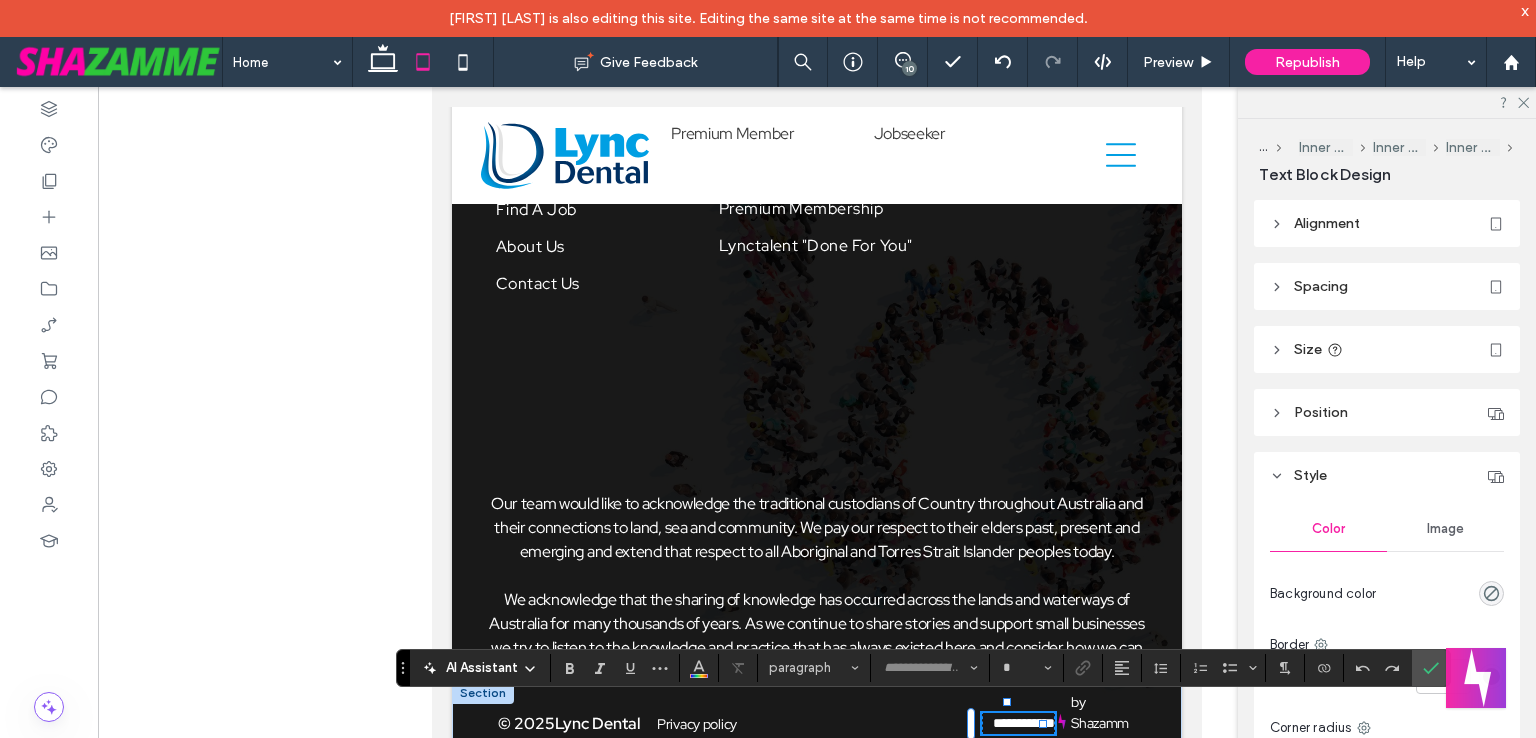 type on "**********" 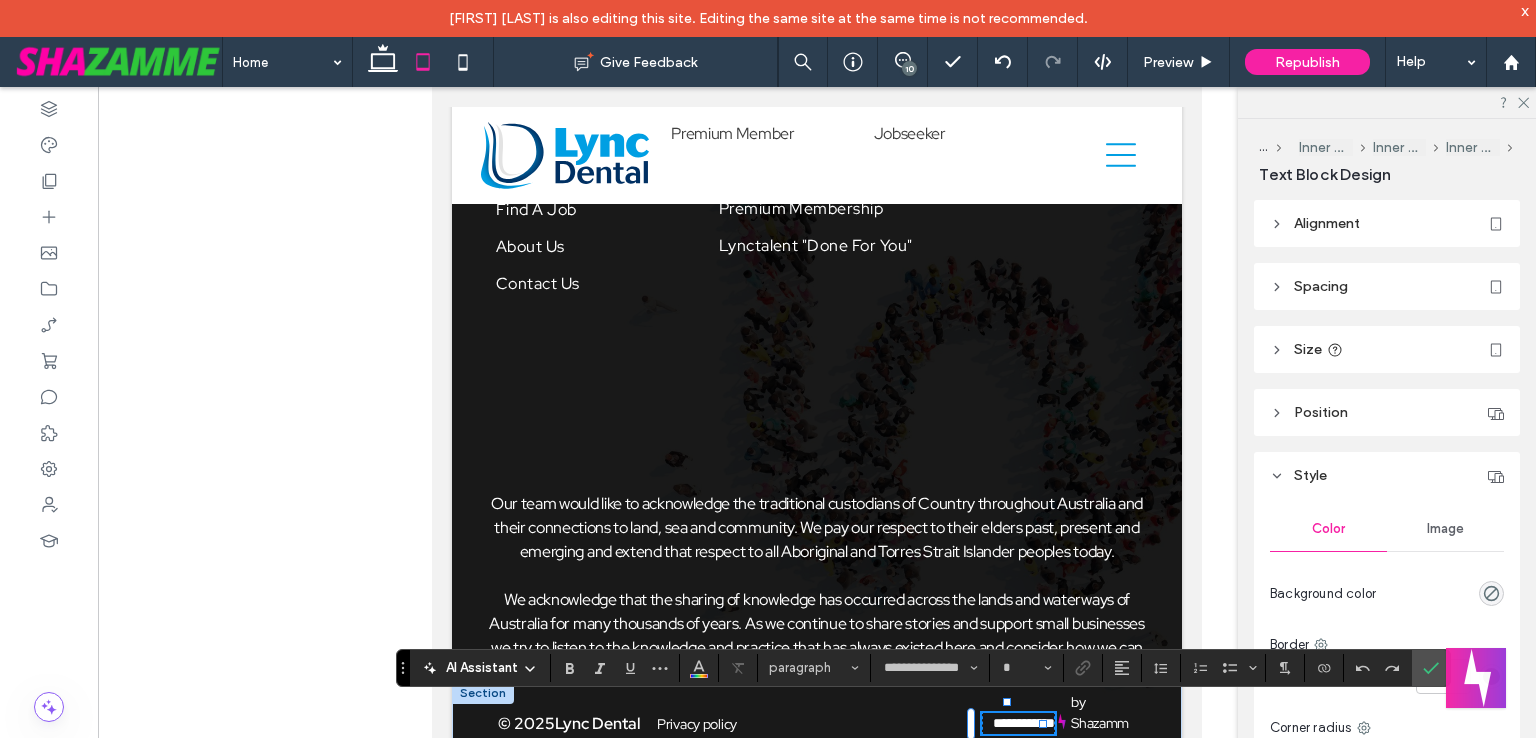 type on "**" 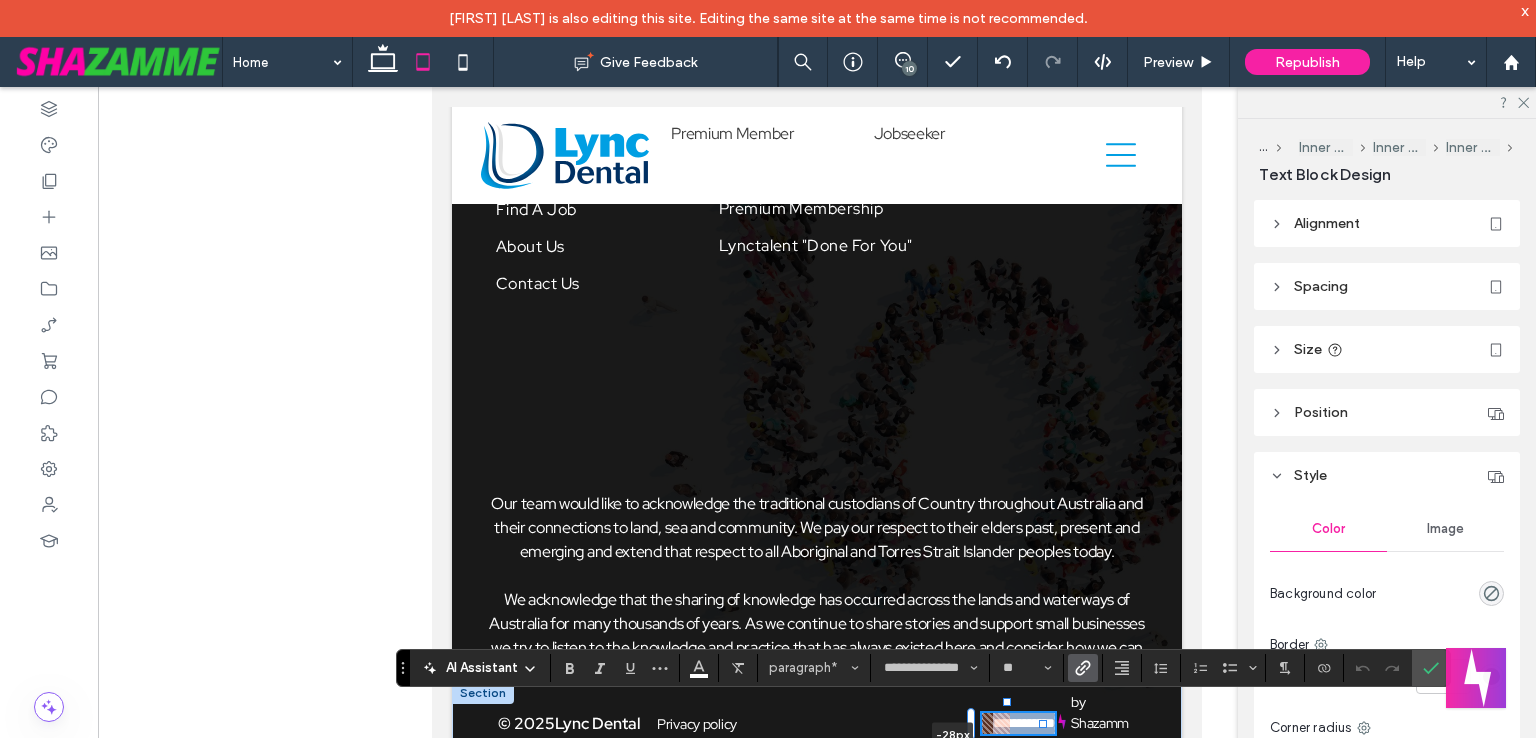 drag, startPoint x: 968, startPoint y: 725, endPoint x: 940, endPoint y: 727, distance: 28.071337 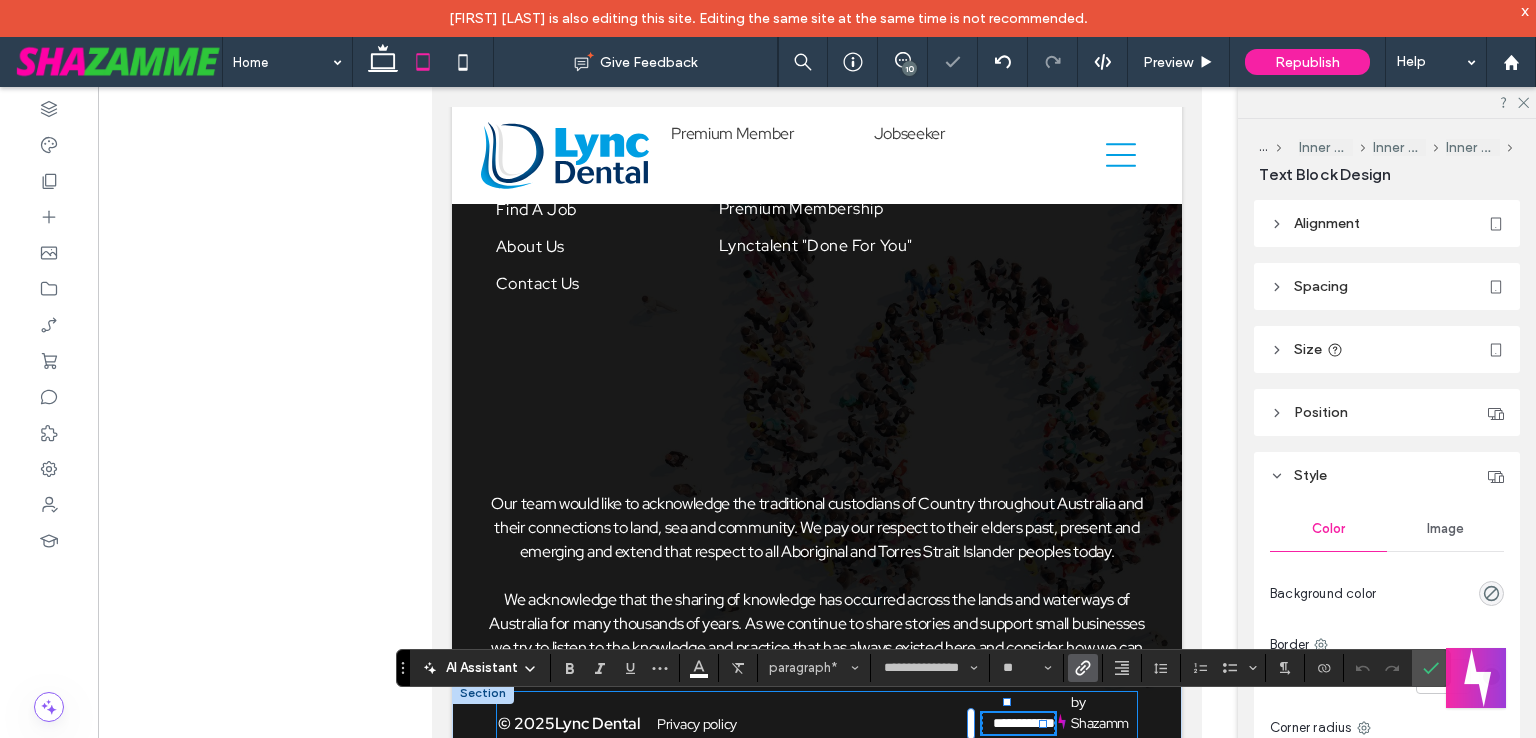 click on "**********" at bounding box center (817, 723) 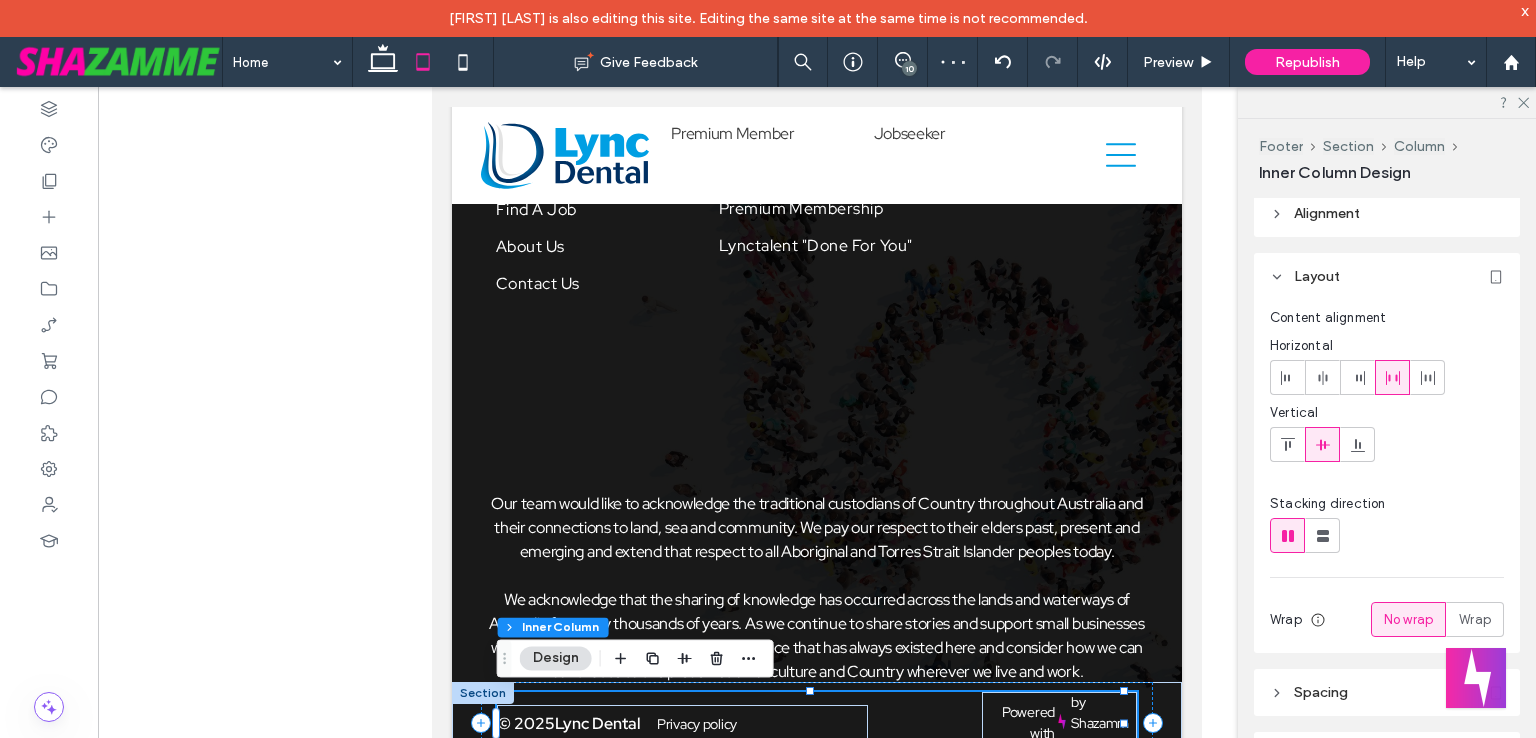 scroll, scrollTop: 0, scrollLeft: 0, axis: both 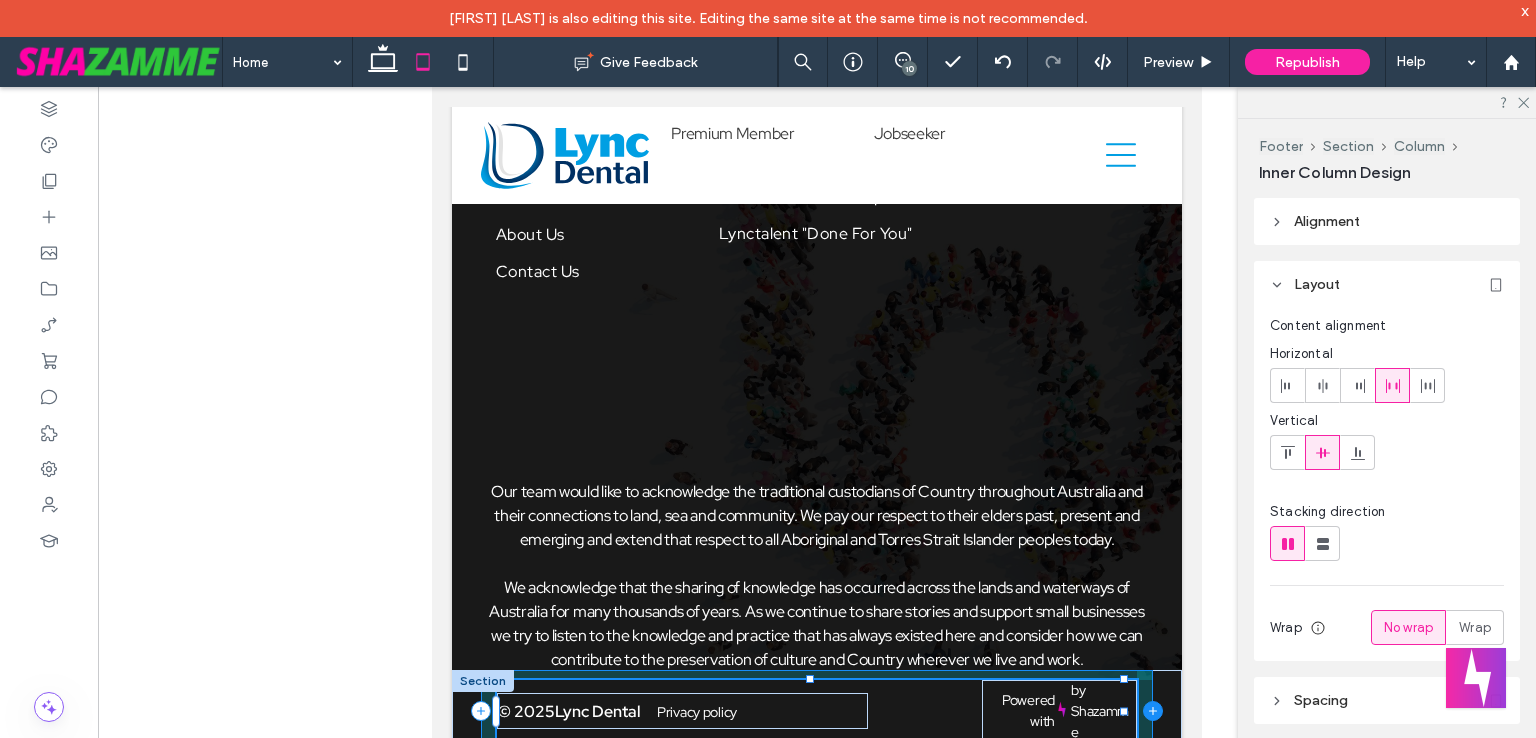 drag, startPoint x: 1126, startPoint y: 721, endPoint x: 1142, endPoint y: 722, distance: 16.03122 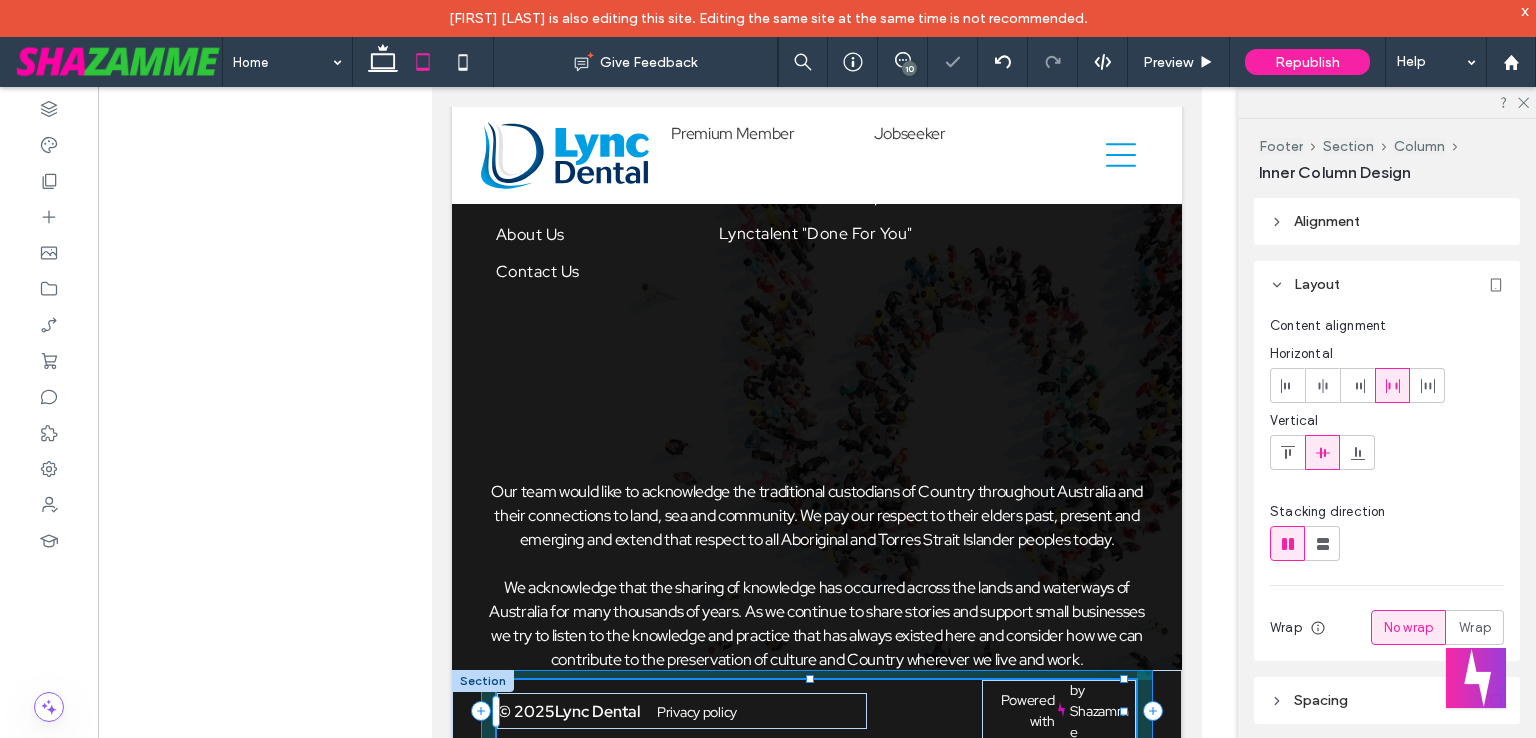 drag, startPoint x: 1125, startPoint y: 721, endPoint x: 1090, endPoint y: 725, distance: 35.22783 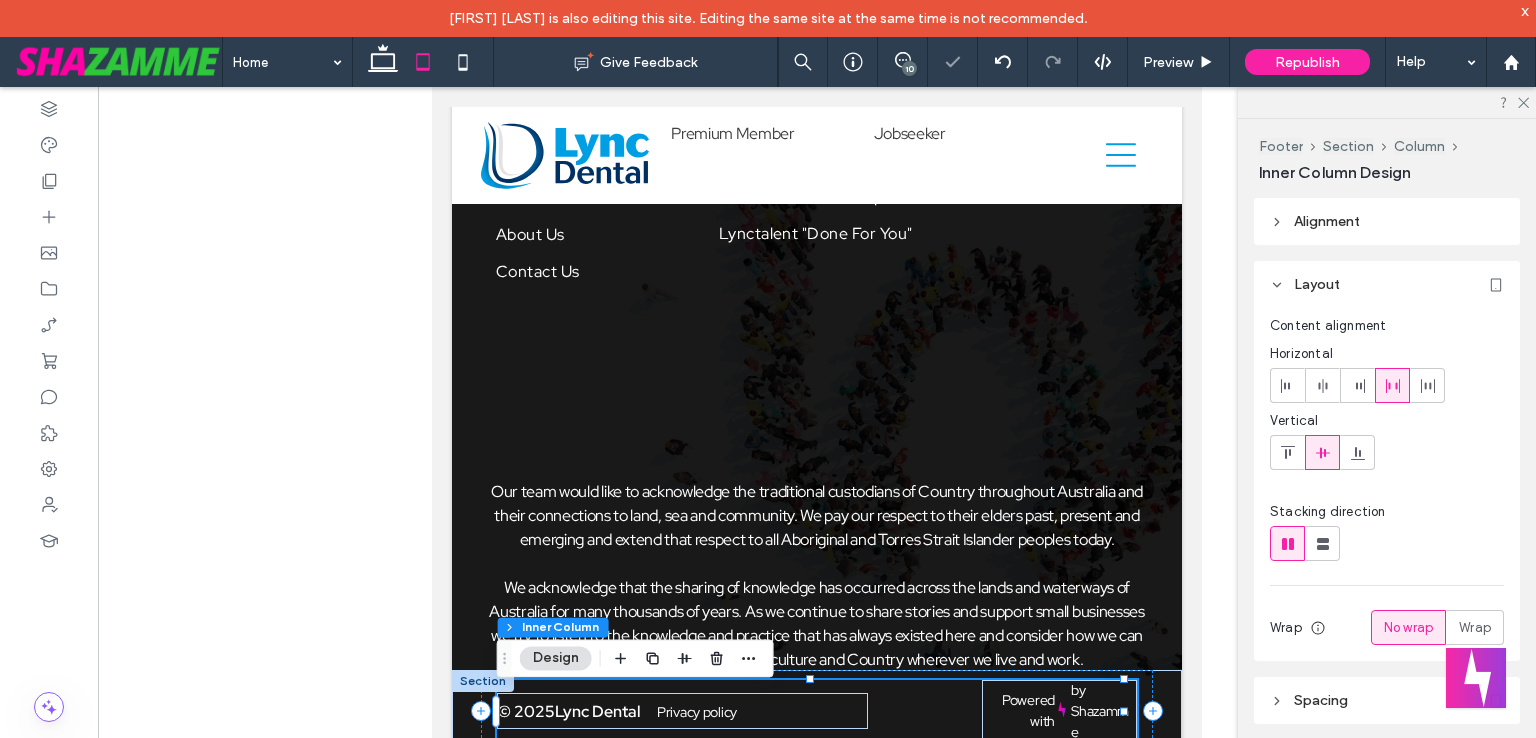 click on "© [YEAR]
Lync Dental
Privacy policy
Powered with
by Shazamme
101% , 63px" at bounding box center [817, 711] 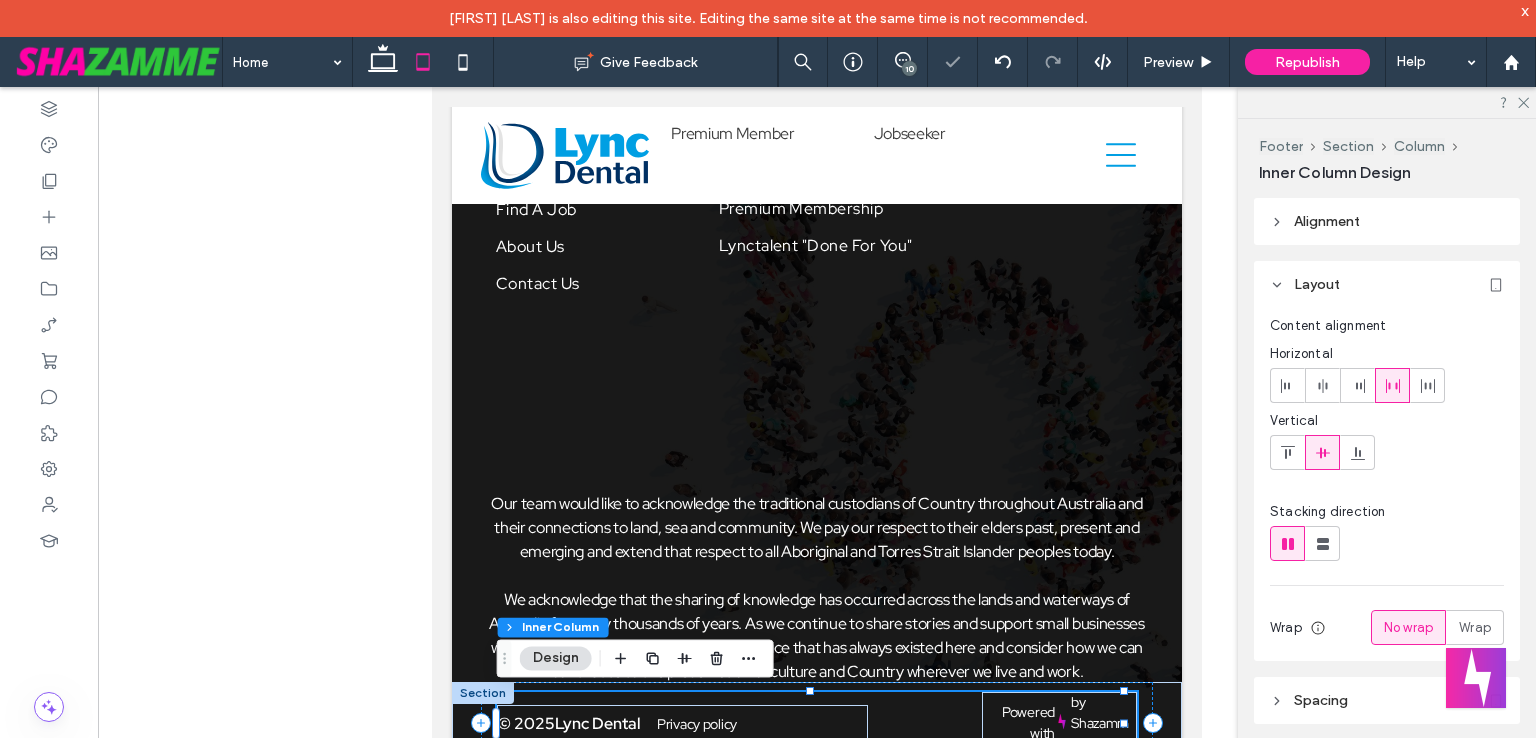 click on "© [YEAR]
Lync Dental
Privacy policy
Powered with
by Shazamme" at bounding box center (817, 723) 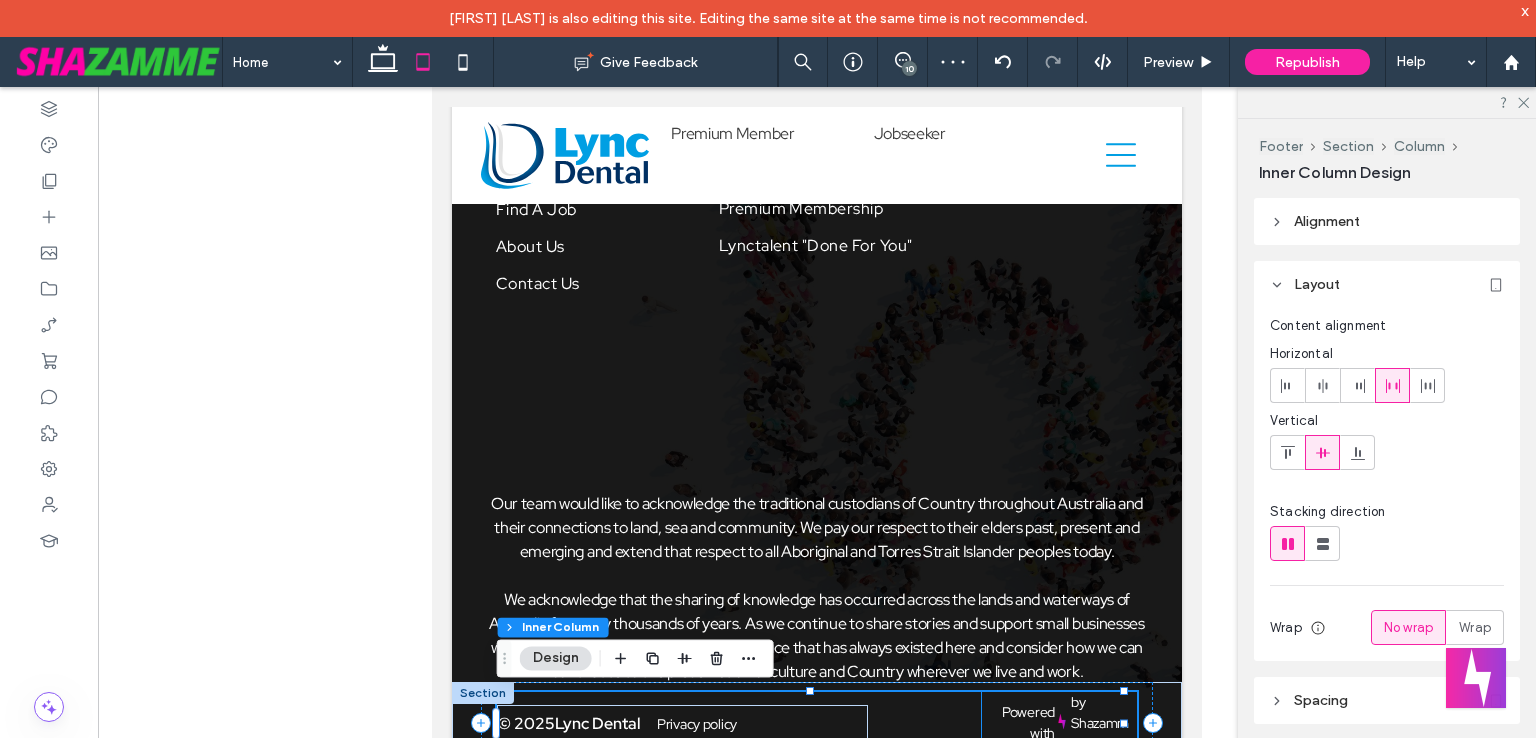 click on "Powered with
by Shazamme" at bounding box center [1059, 723] 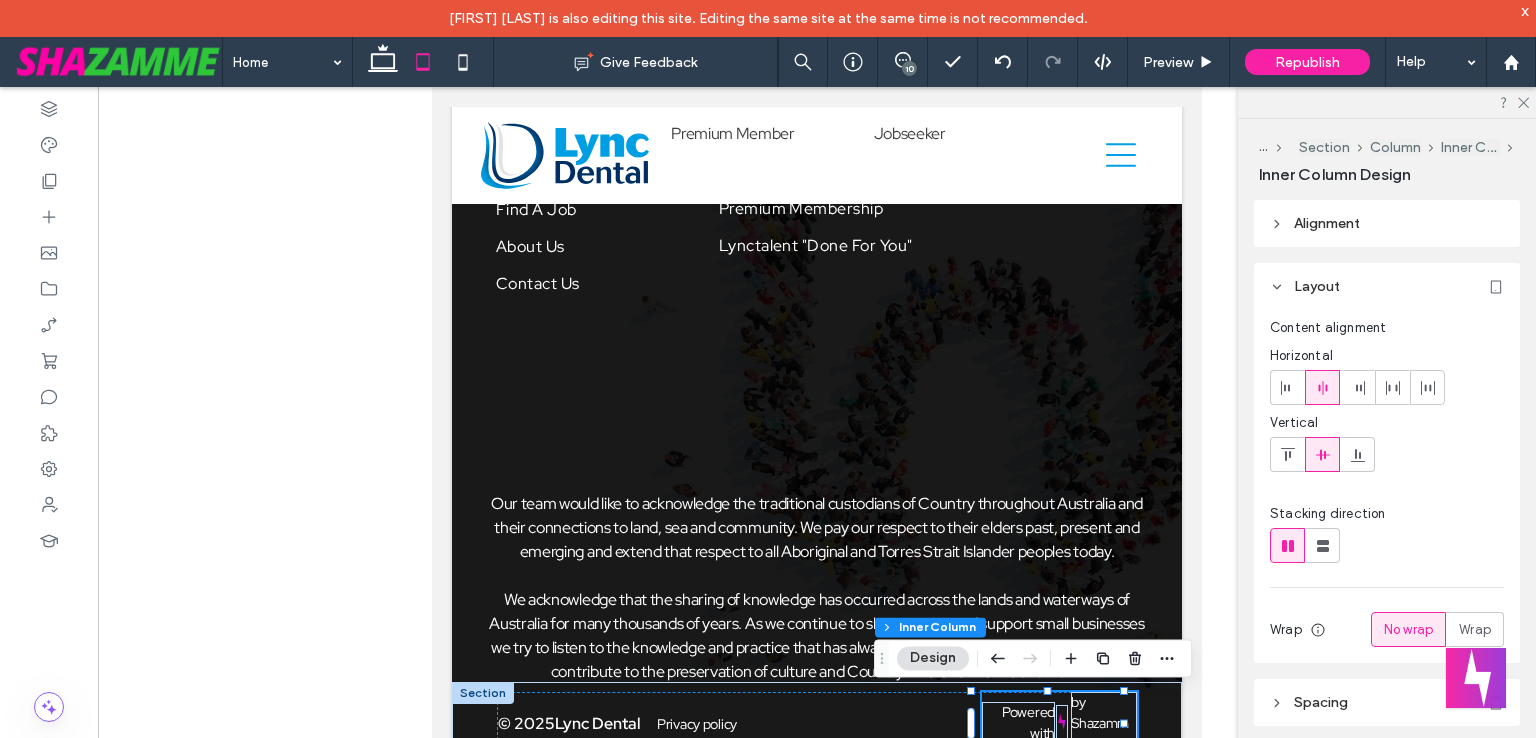 click on "Powered with
by Shazamme" at bounding box center [1059, 723] 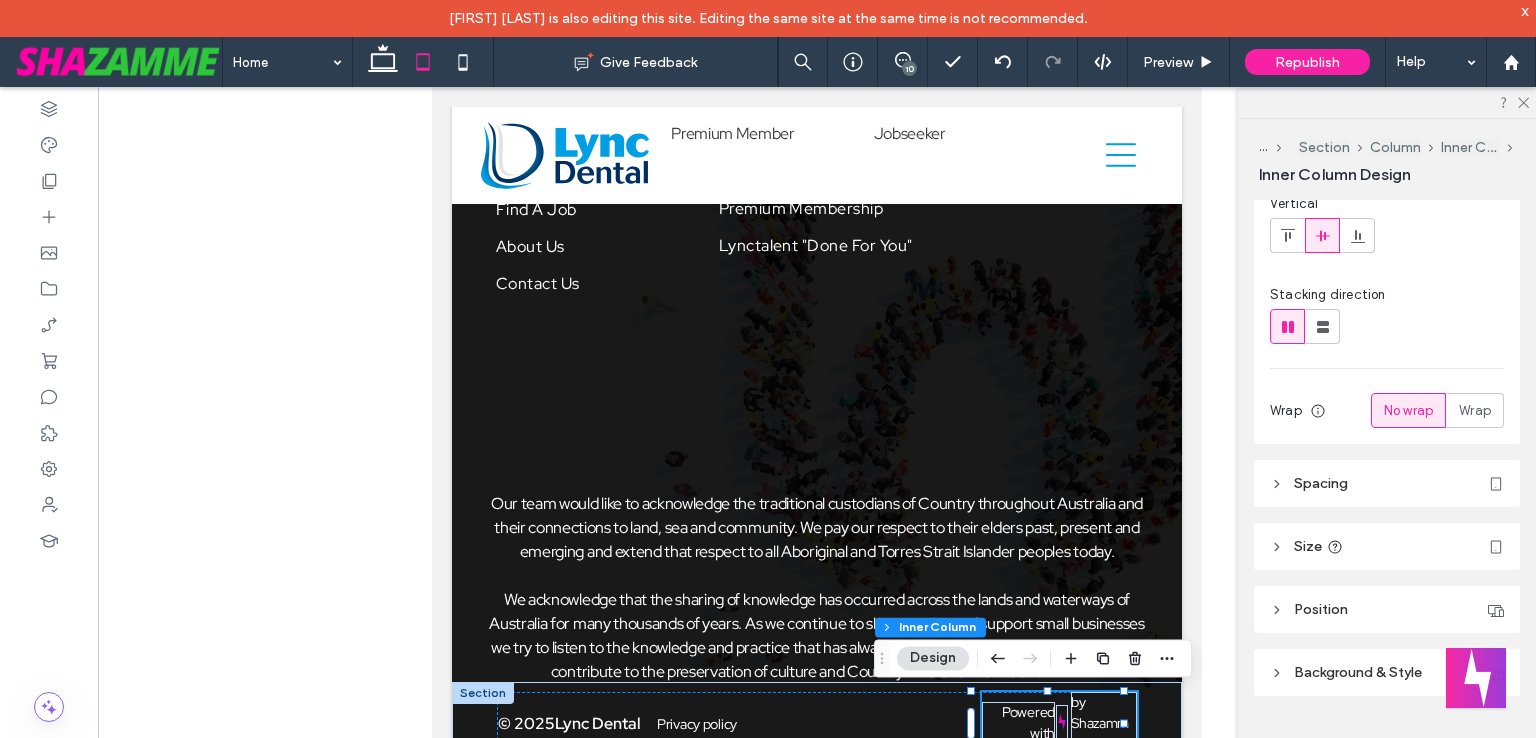 scroll, scrollTop: 227, scrollLeft: 0, axis: vertical 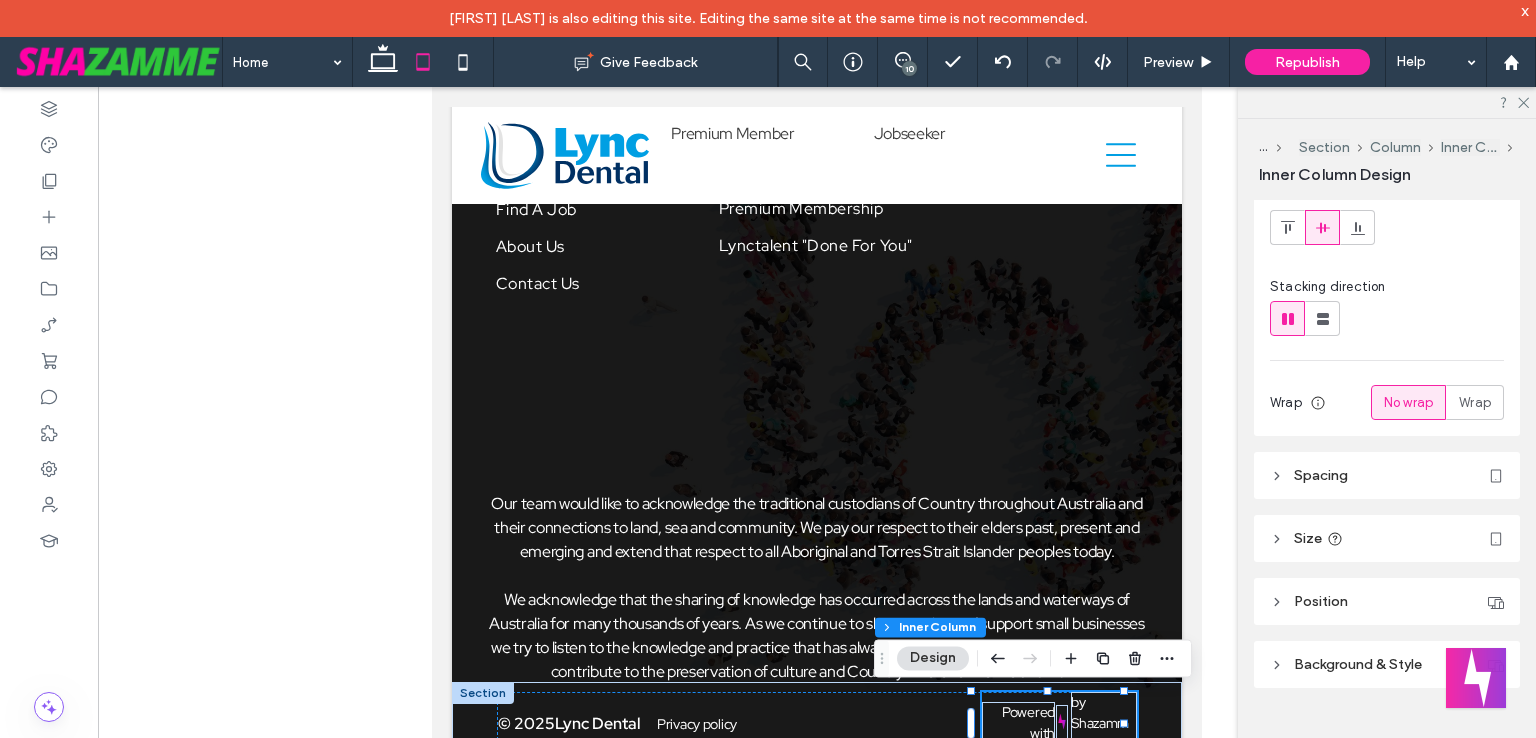 click on "Powered with
by Shazamme" at bounding box center [1059, 723] 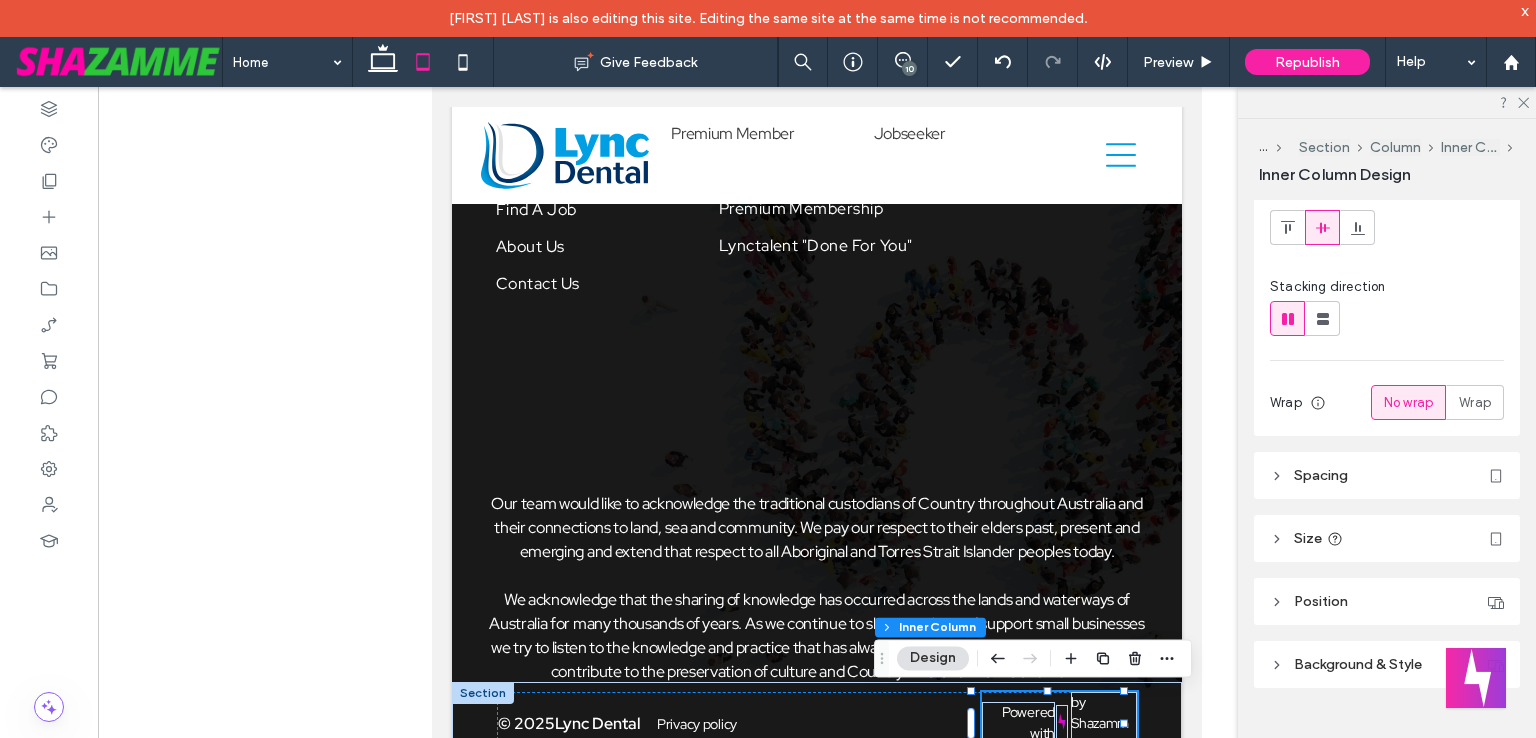 click on "Spacing" at bounding box center [1387, 475] 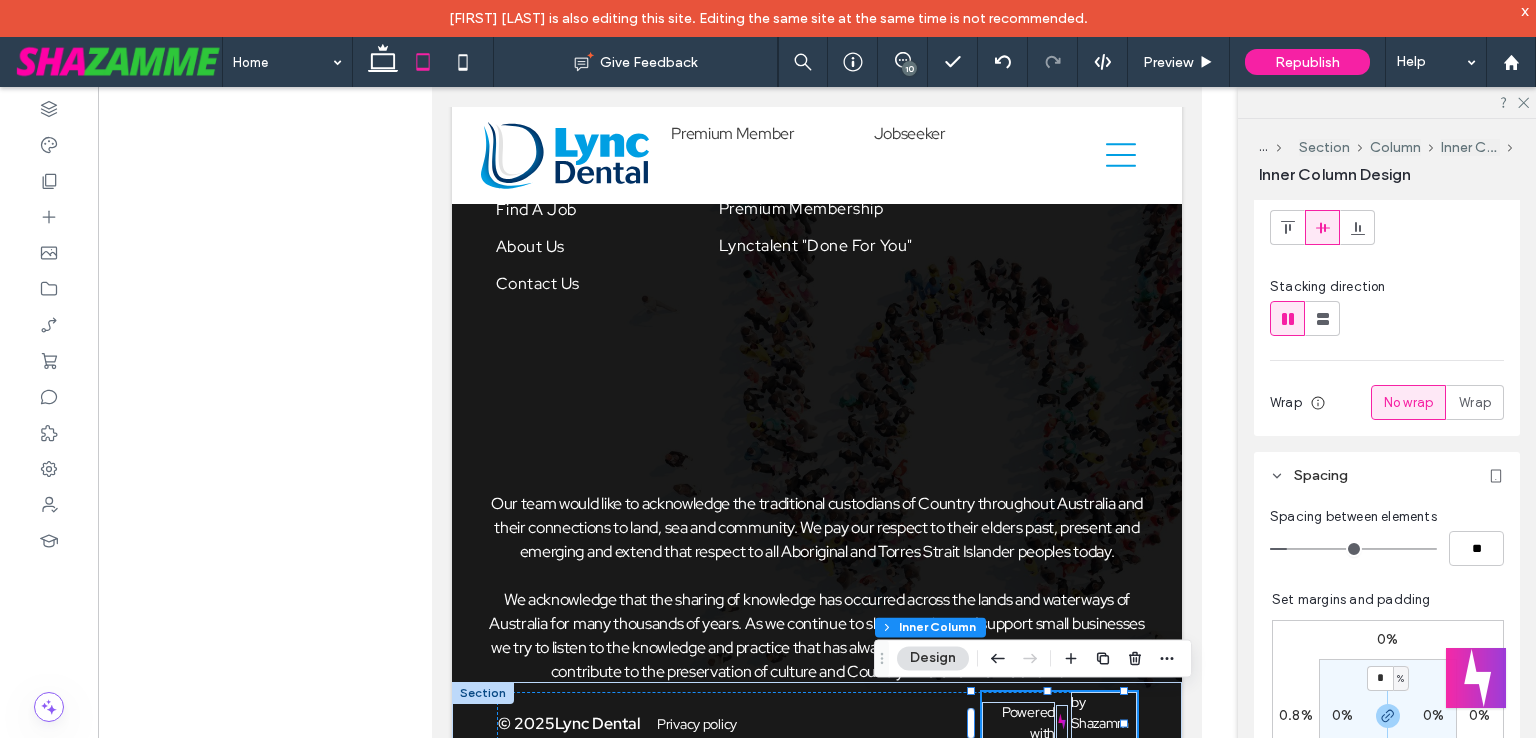 scroll, scrollTop: 617, scrollLeft: 0, axis: vertical 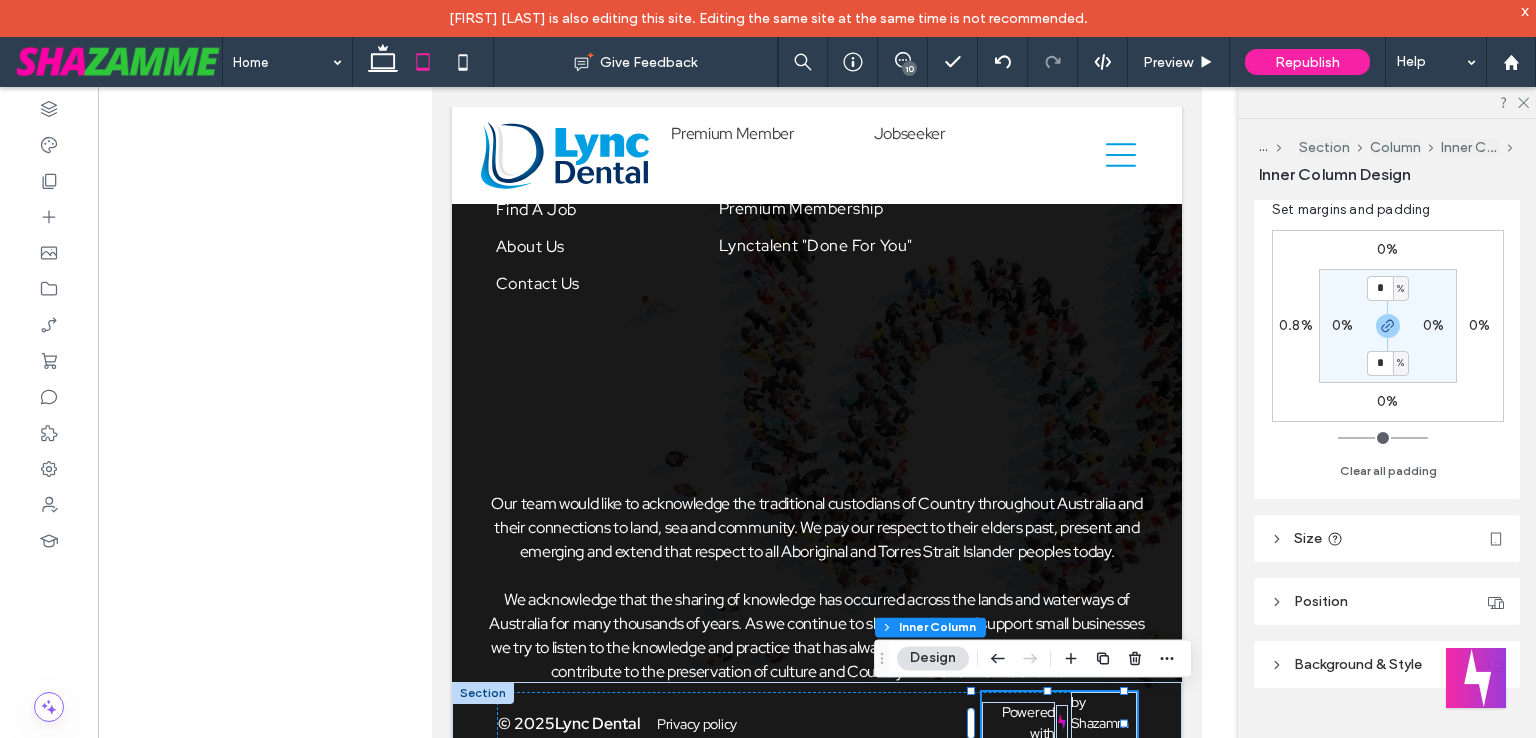click on "Size" at bounding box center [1387, 538] 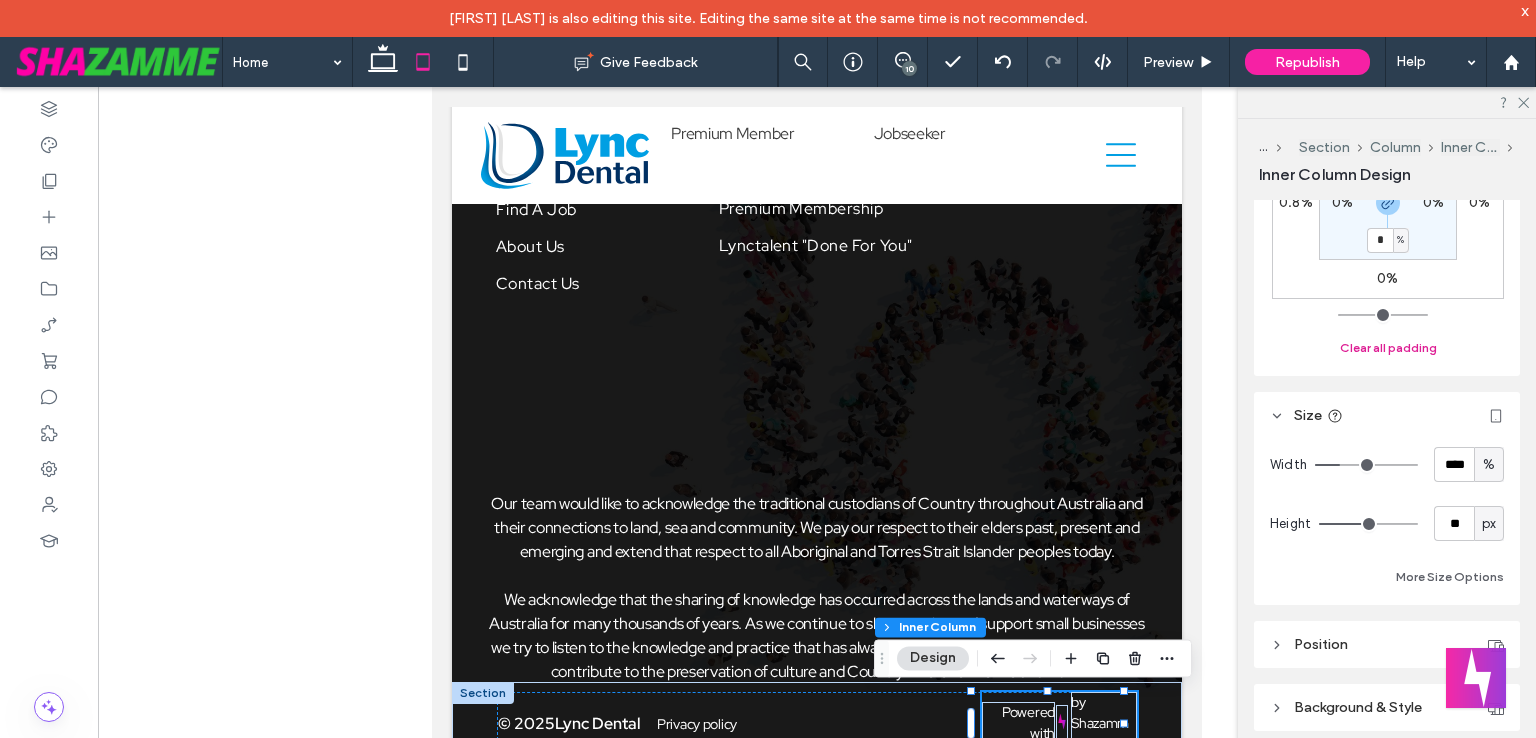 scroll, scrollTop: 779, scrollLeft: 0, axis: vertical 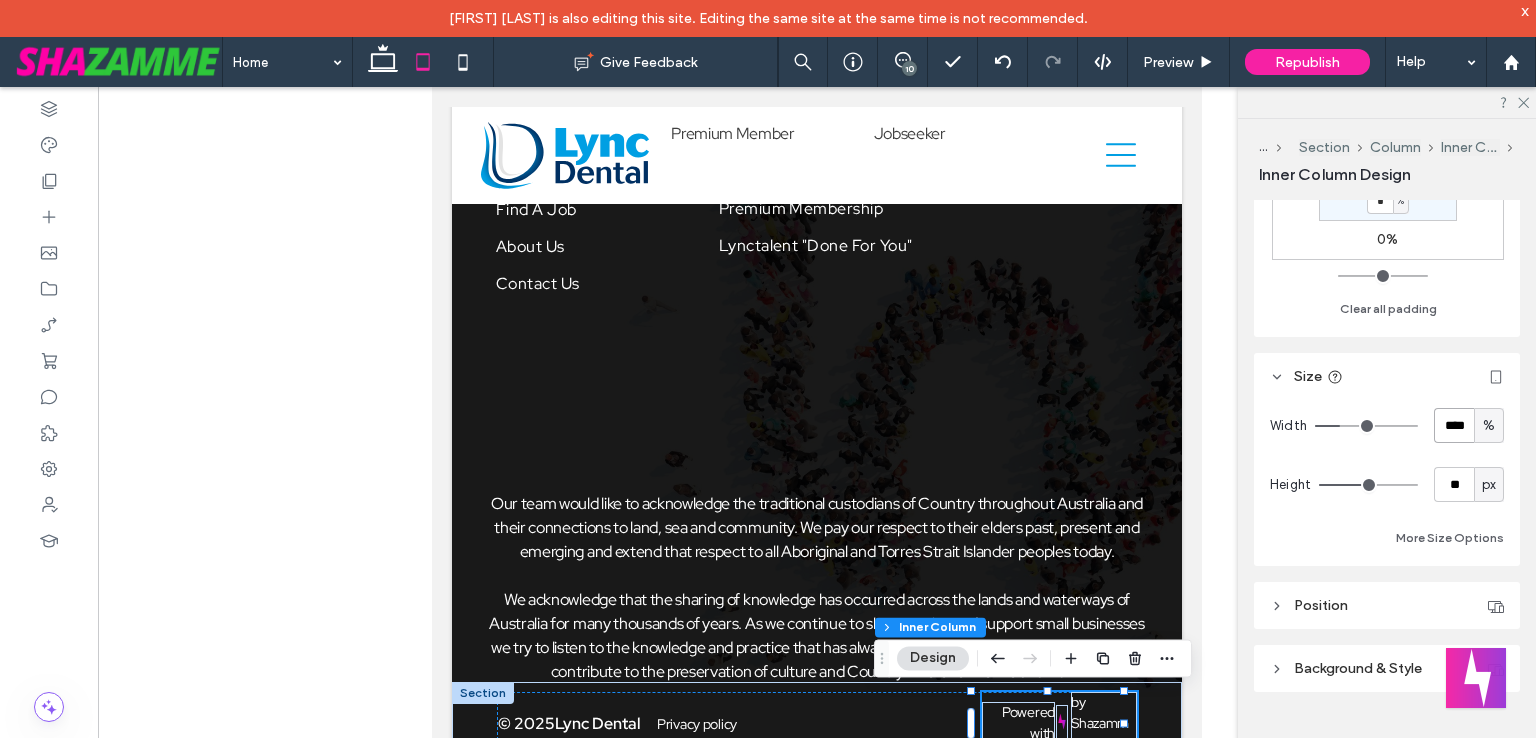 click on "****" at bounding box center [1454, 425] 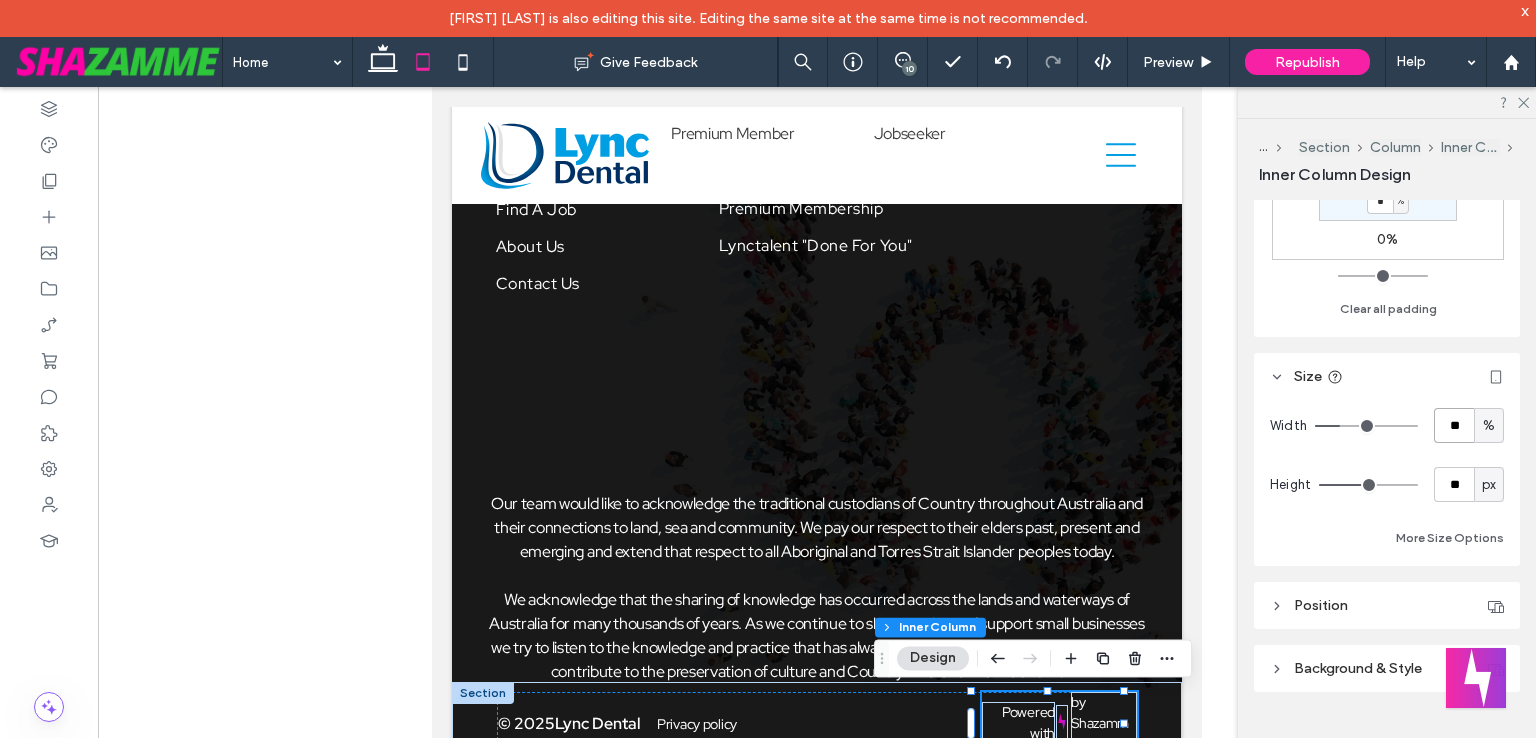 type on "**" 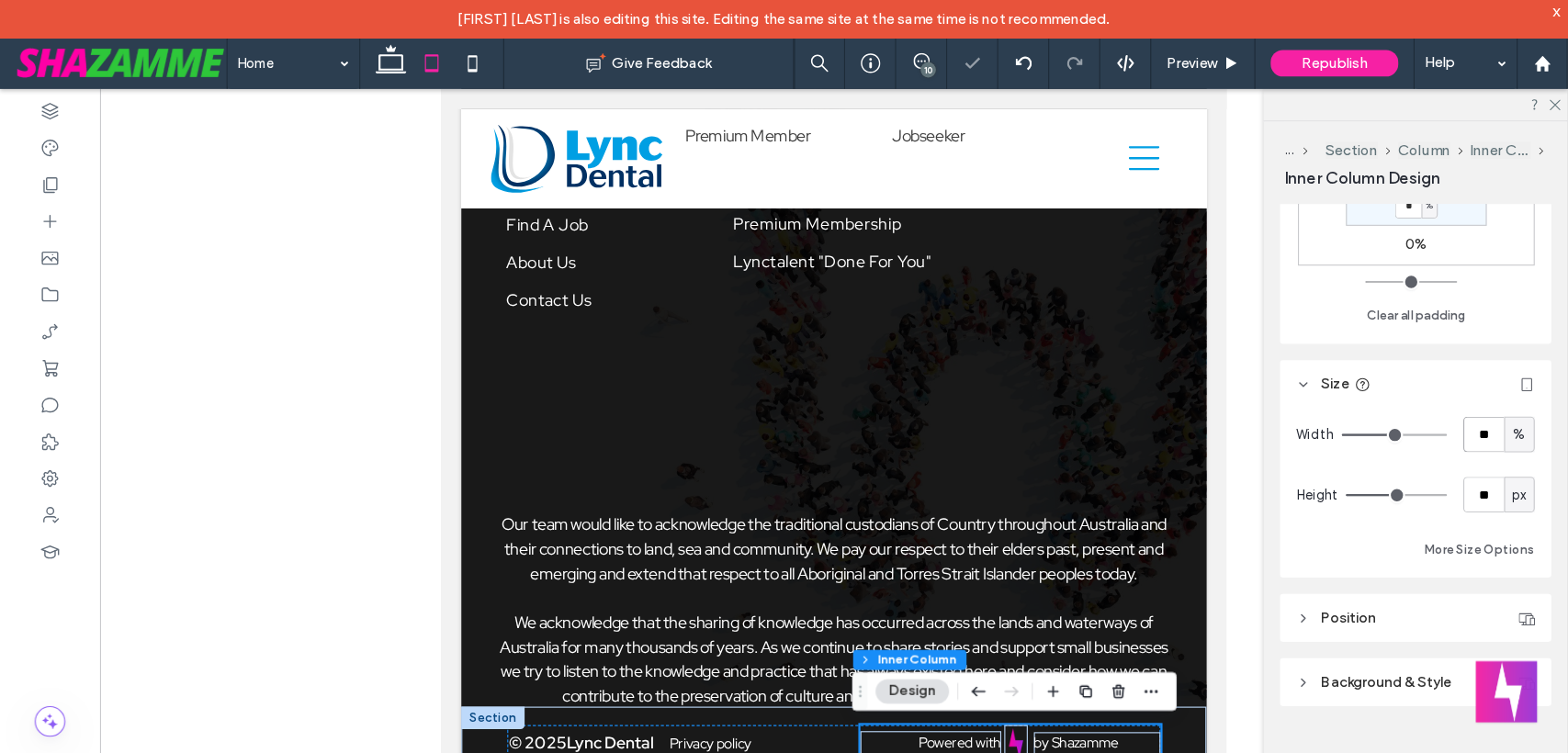scroll, scrollTop: 6972, scrollLeft: 0, axis: vertical 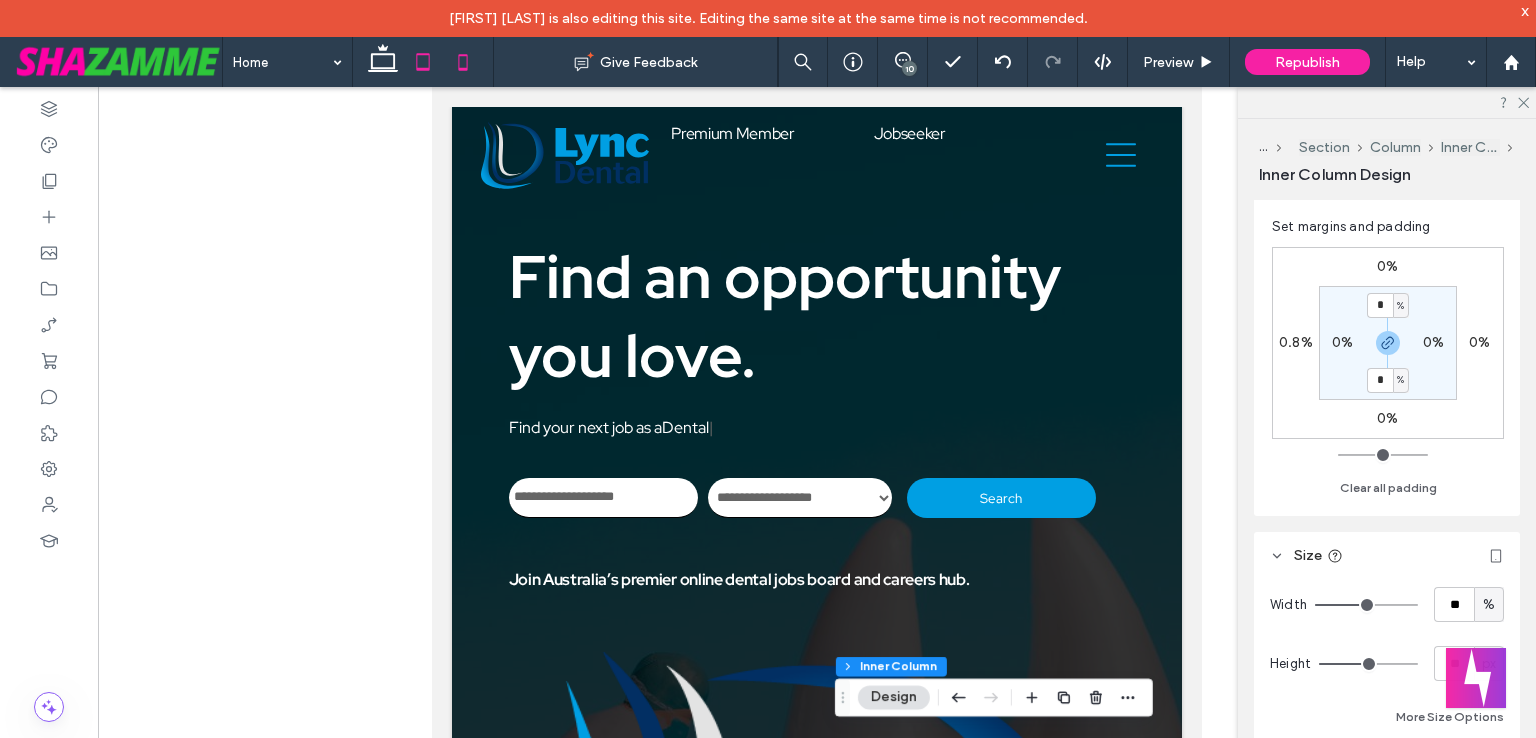 click 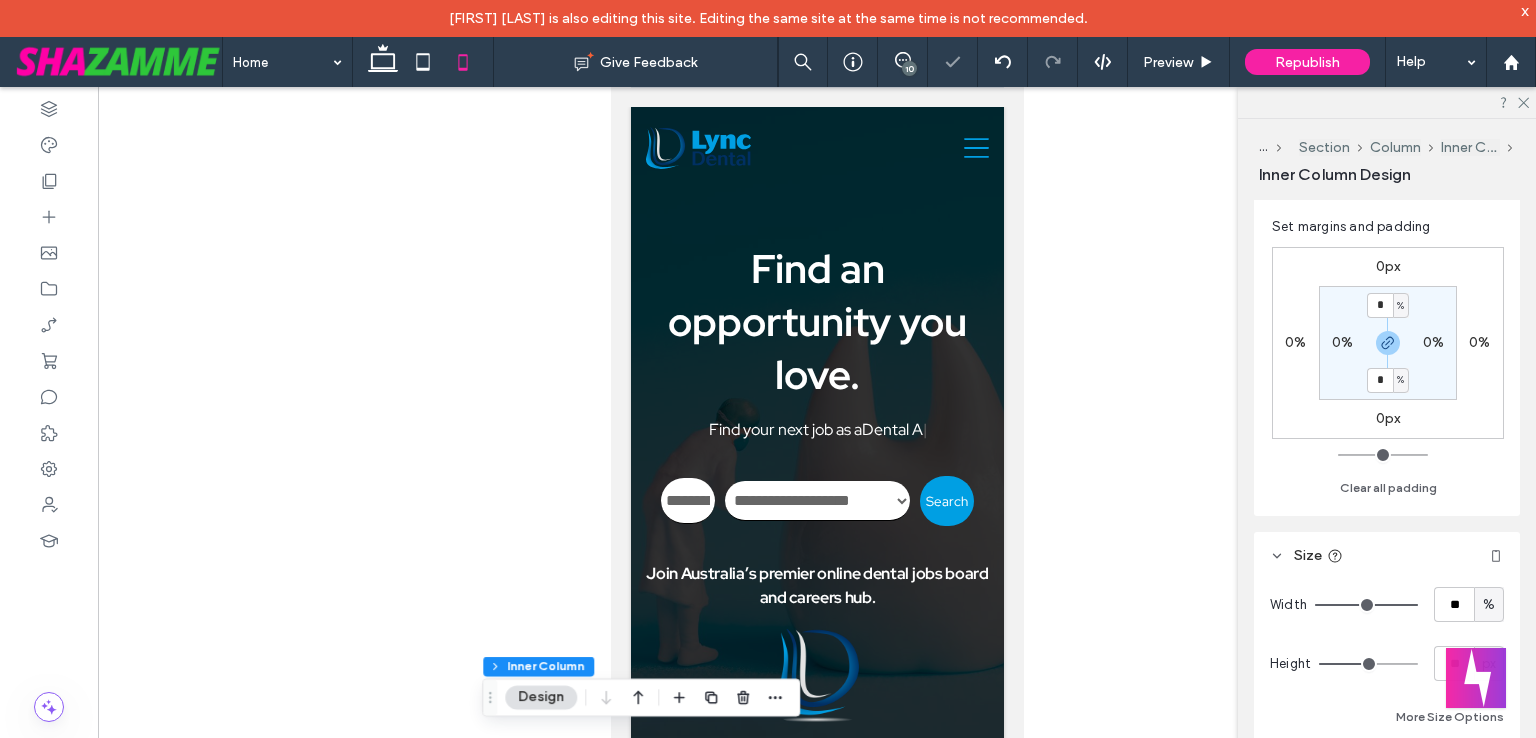 type on "***" 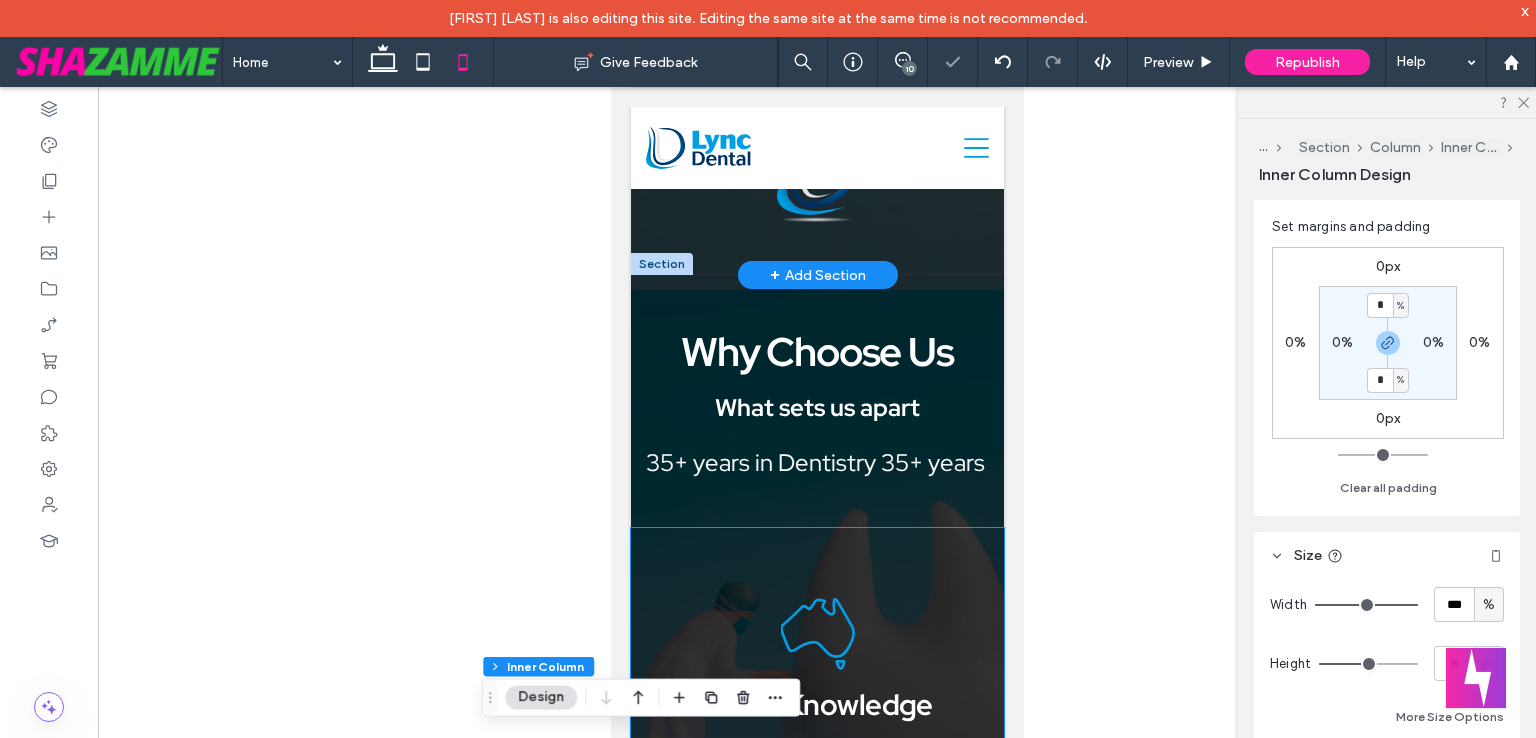 scroll, scrollTop: 0, scrollLeft: 0, axis: both 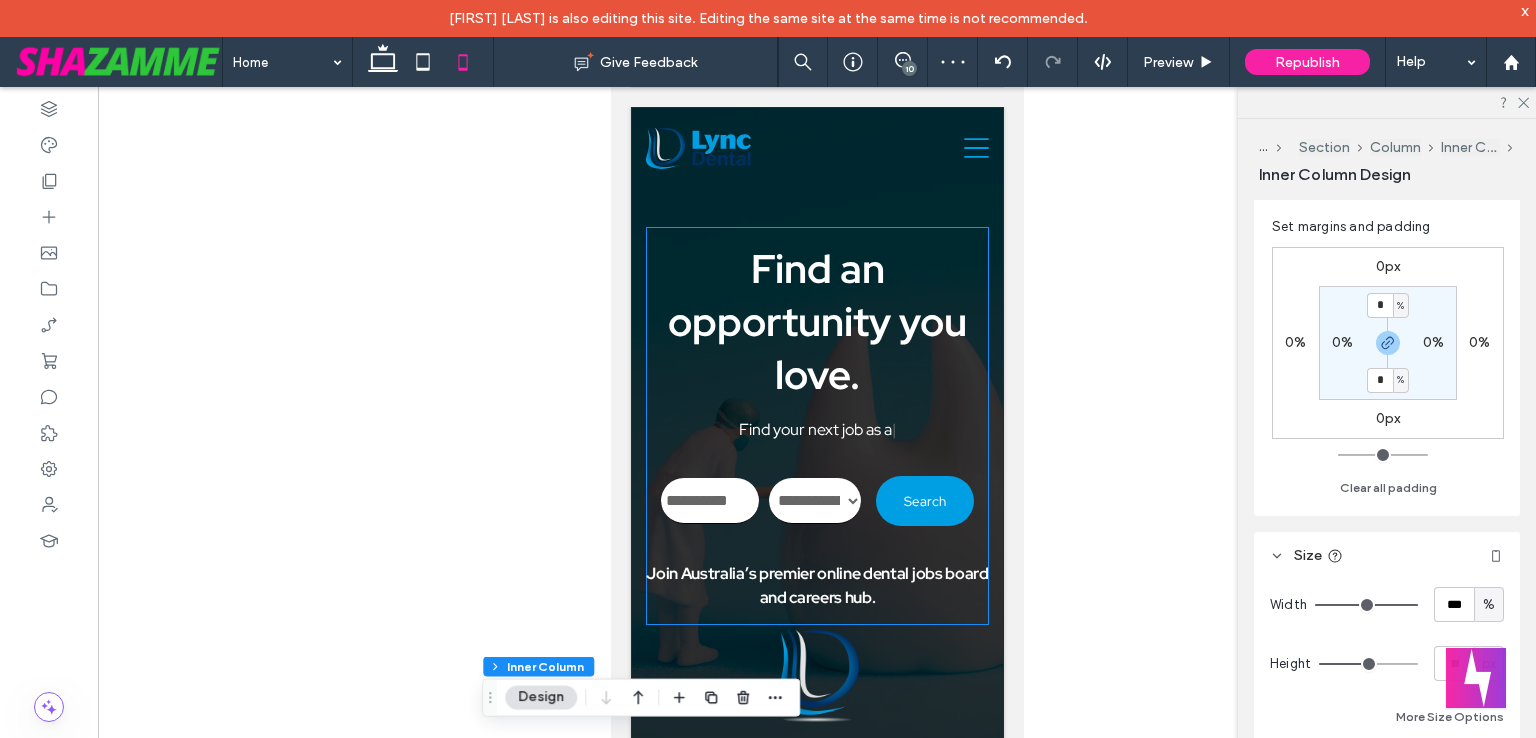 type on "**********" 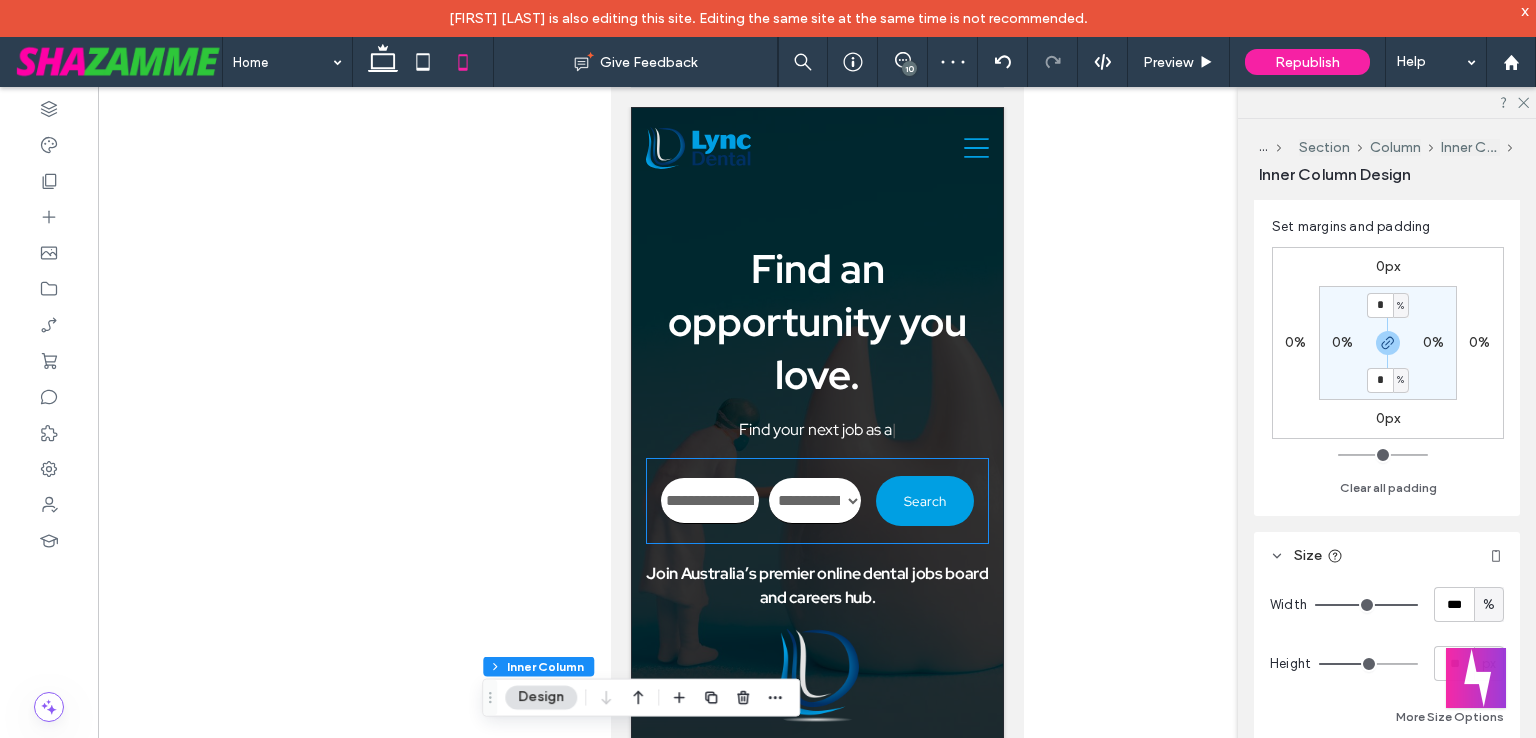 click on "**********" at bounding box center [816, 501] 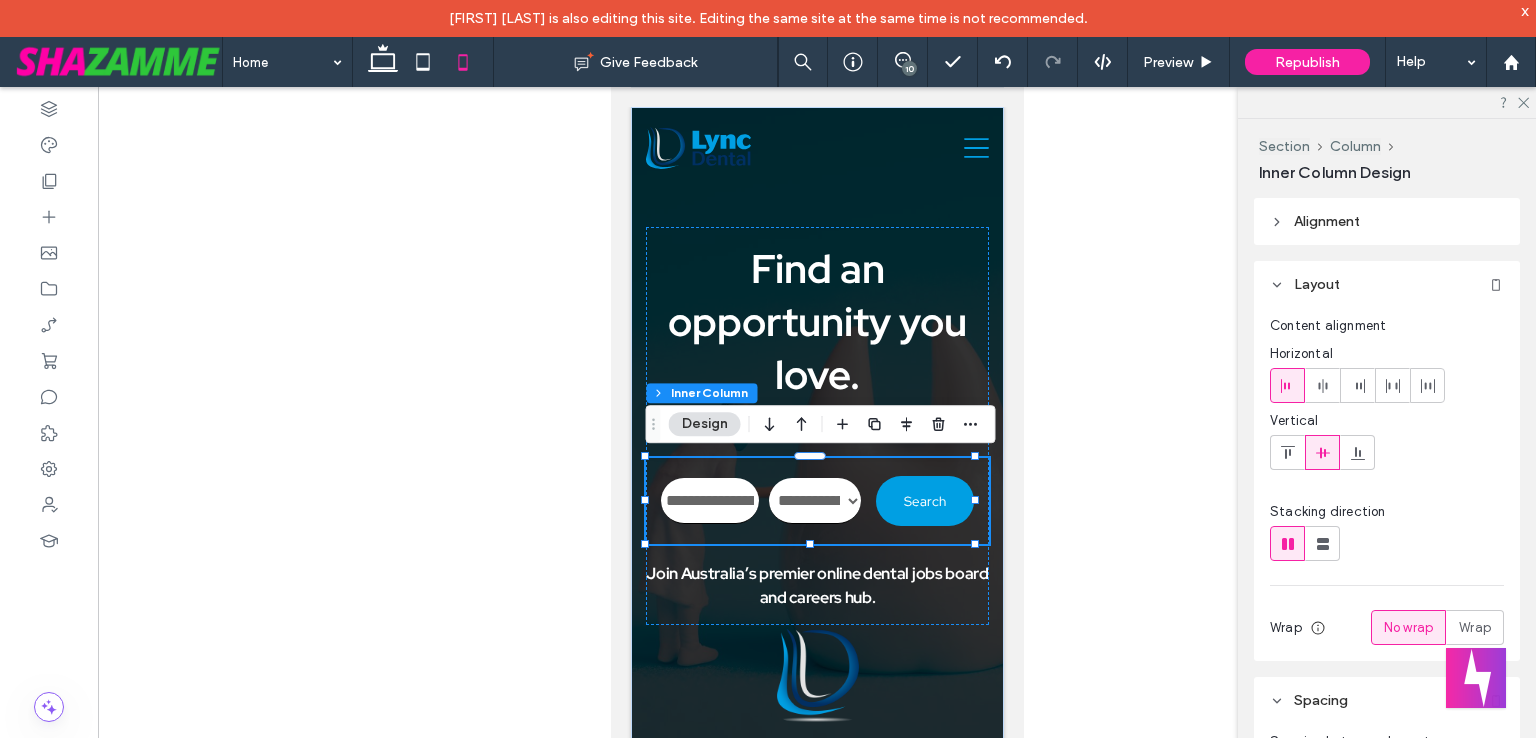 scroll, scrollTop: 500, scrollLeft: 0, axis: vertical 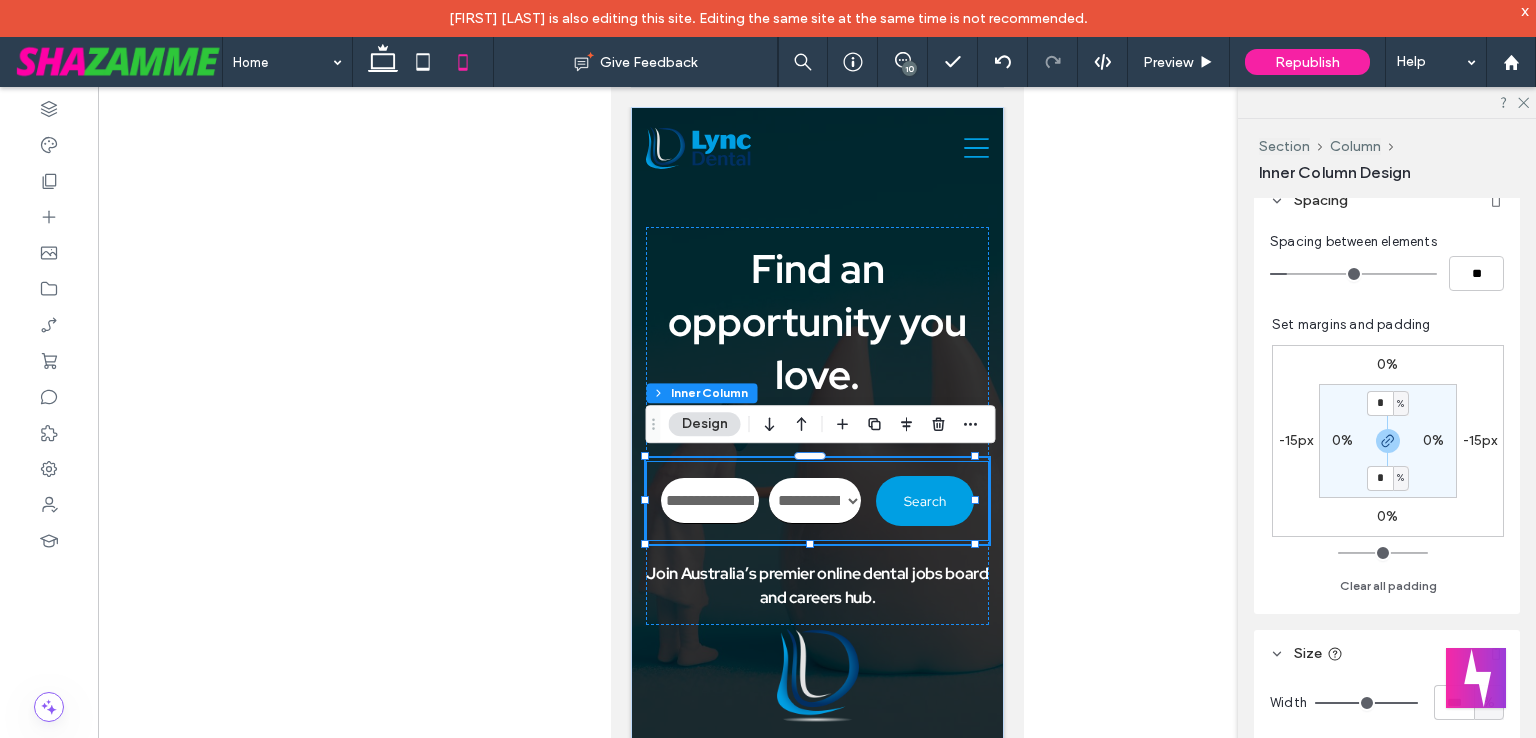 click on "**********" at bounding box center [709, 501] 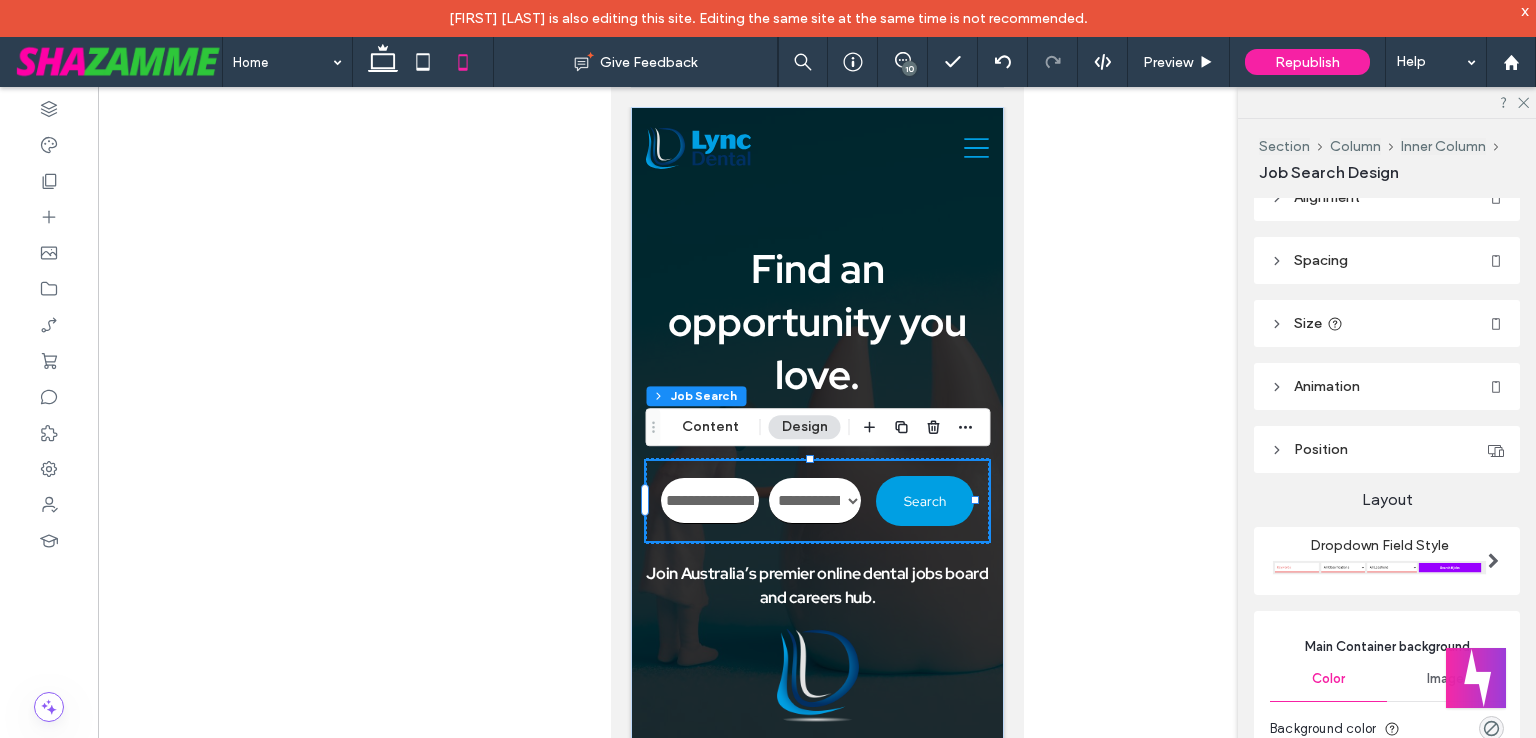 scroll, scrollTop: 0, scrollLeft: 0, axis: both 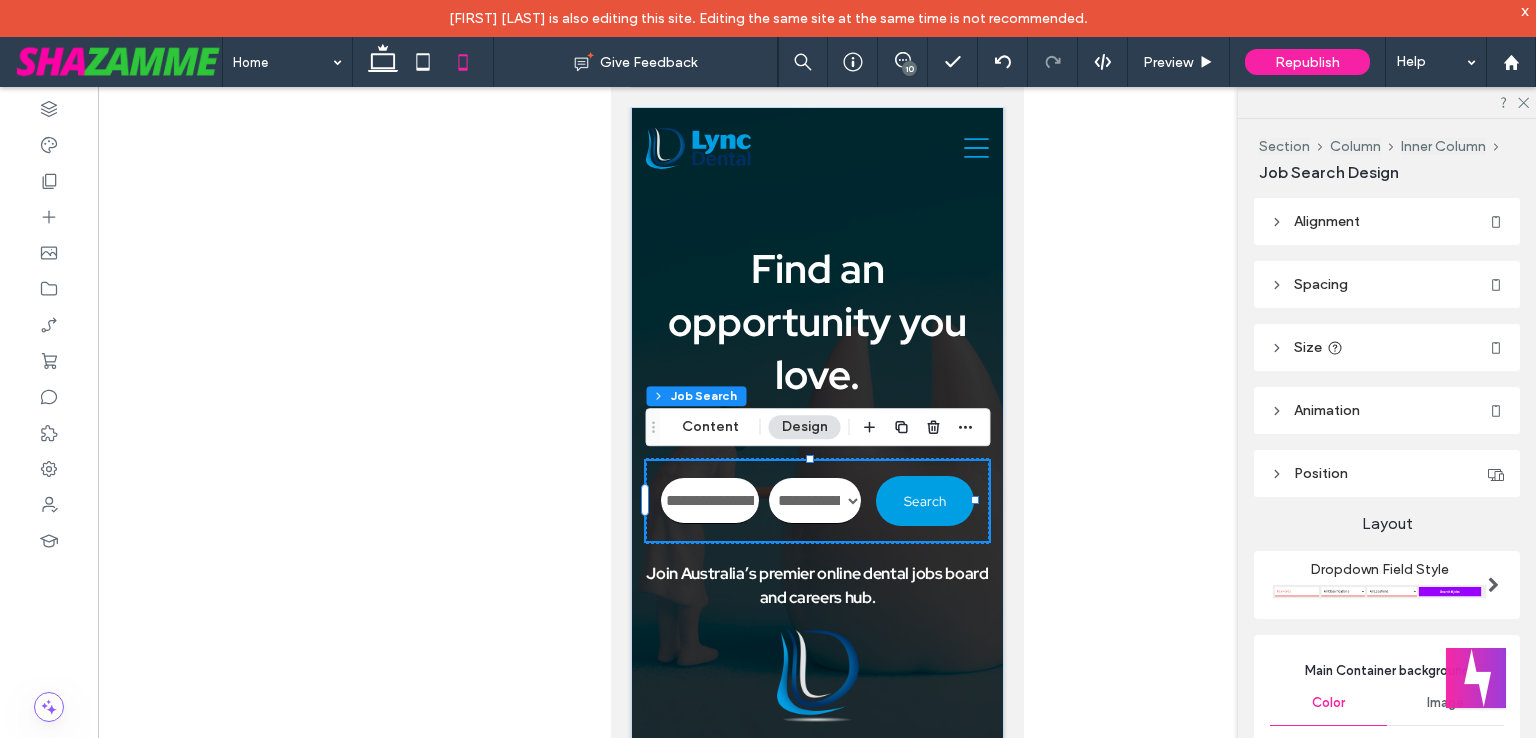 click on "Size" at bounding box center (1387, 347) 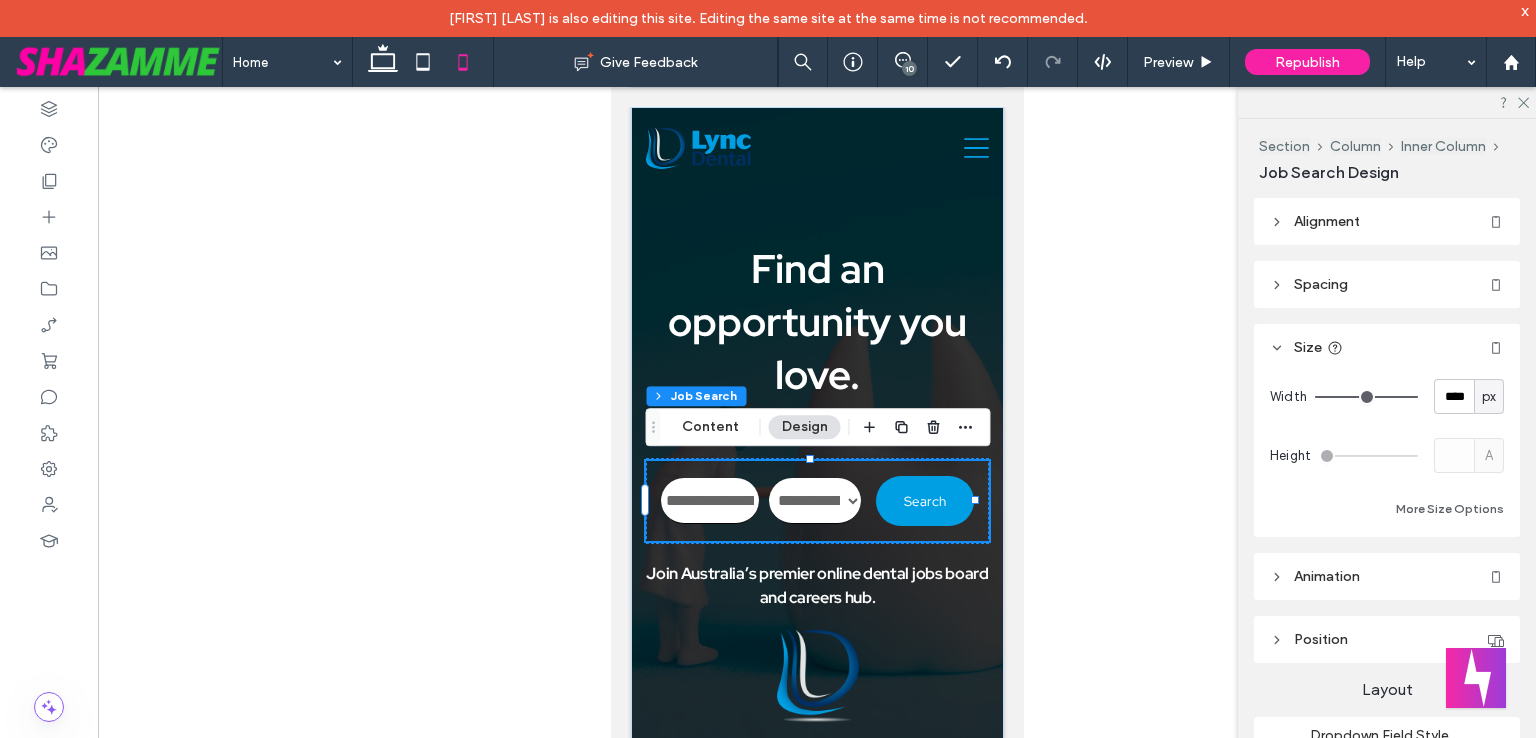 click on "Spacing" at bounding box center (1387, 284) 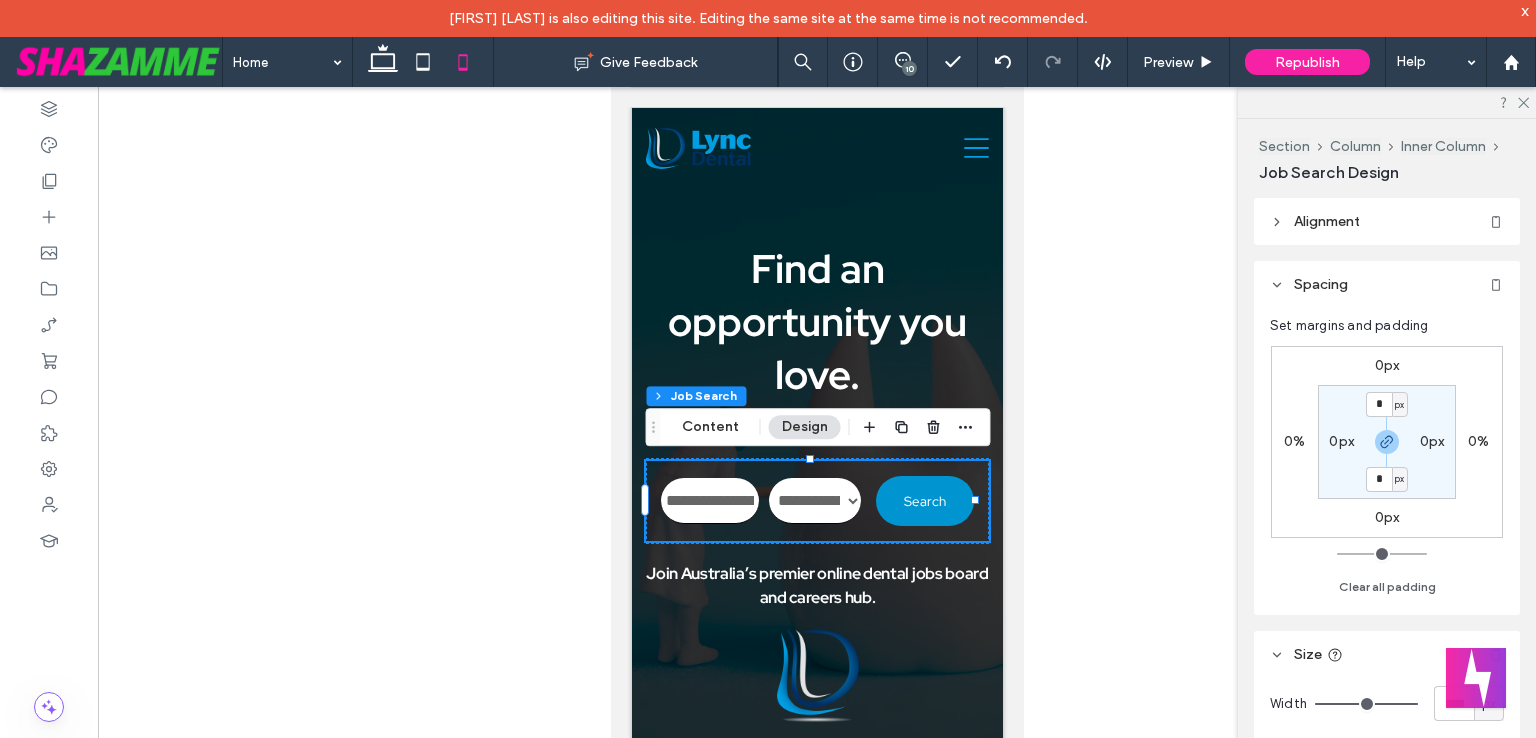 click on "Search" at bounding box center (924, 501) 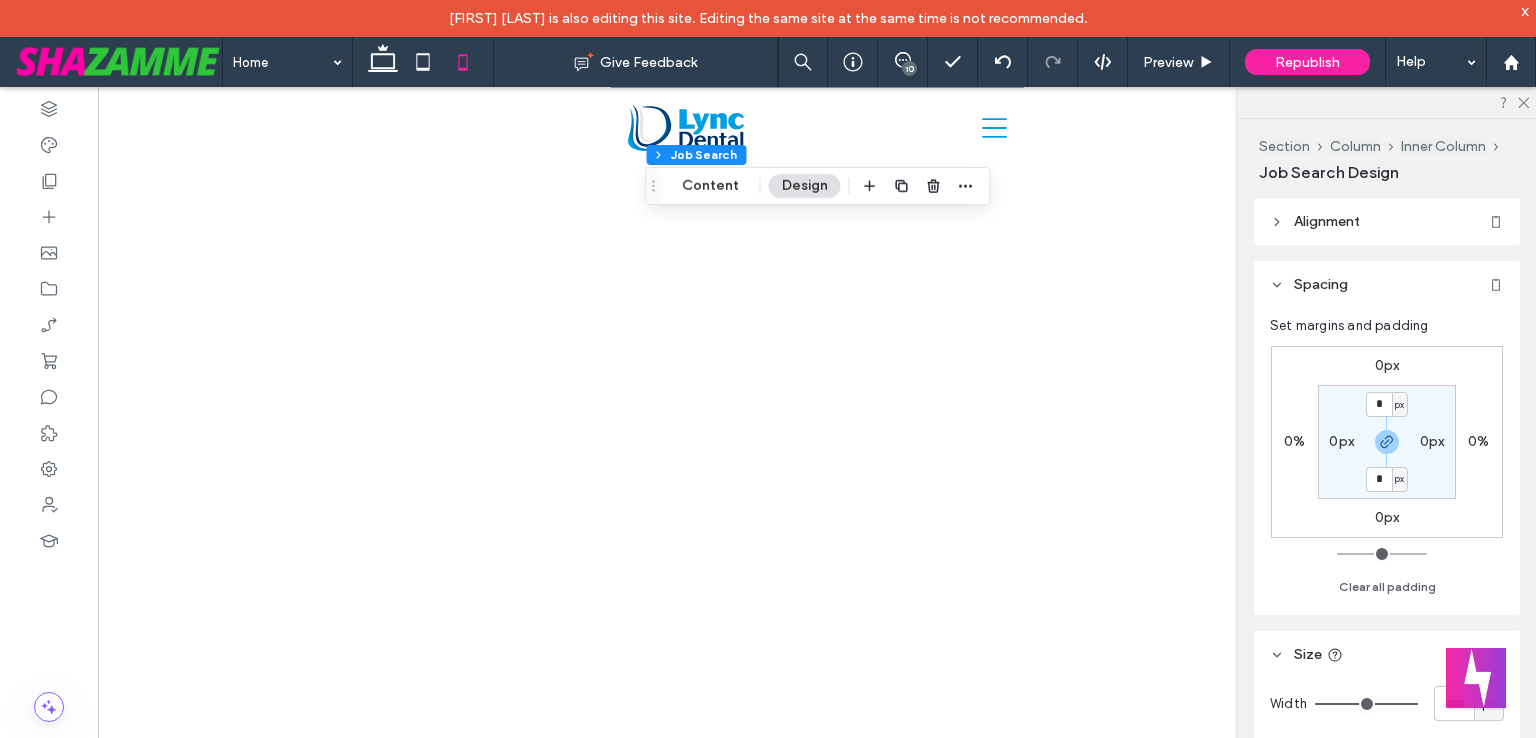 scroll, scrollTop: 0, scrollLeft: 0, axis: both 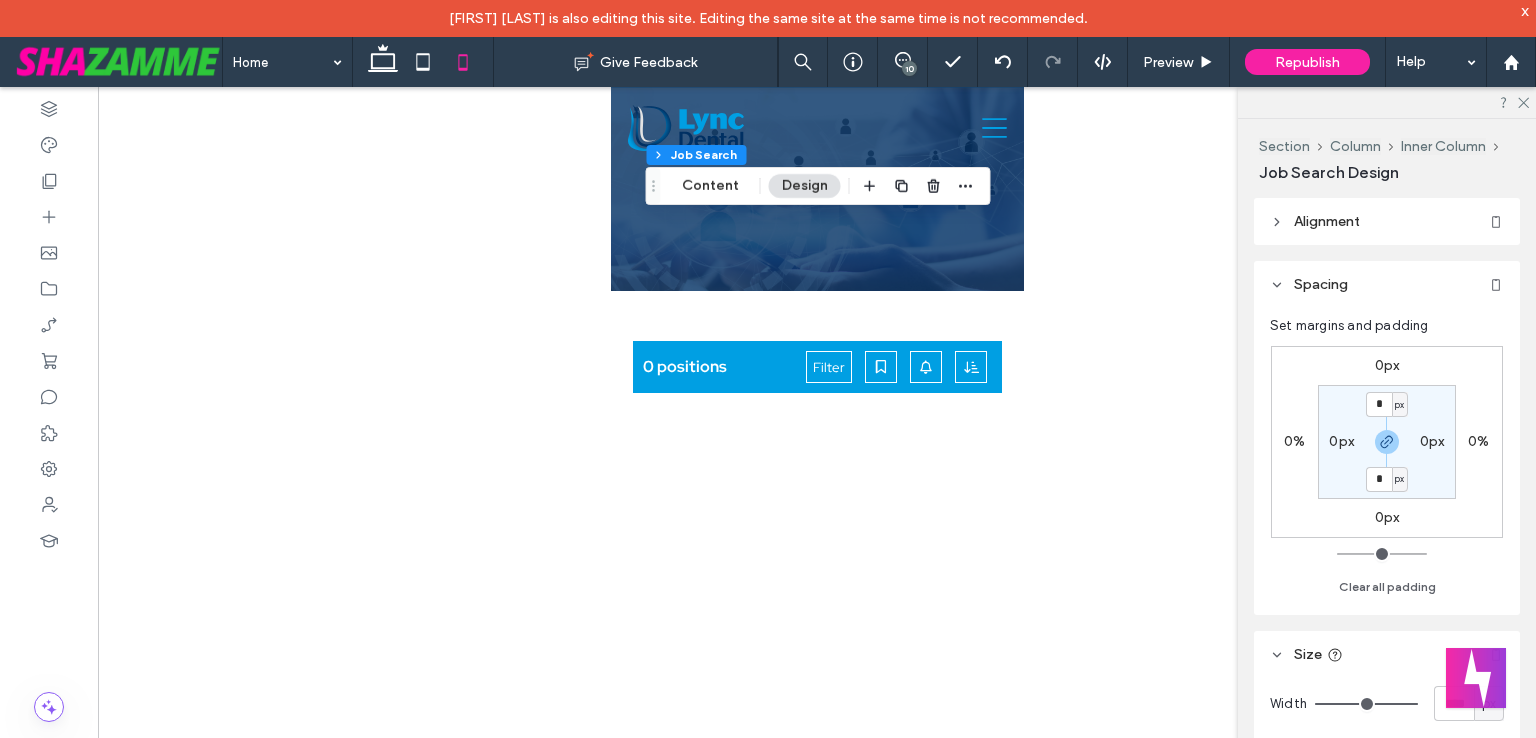 click on "Job Results" at bounding box center [816, 189] 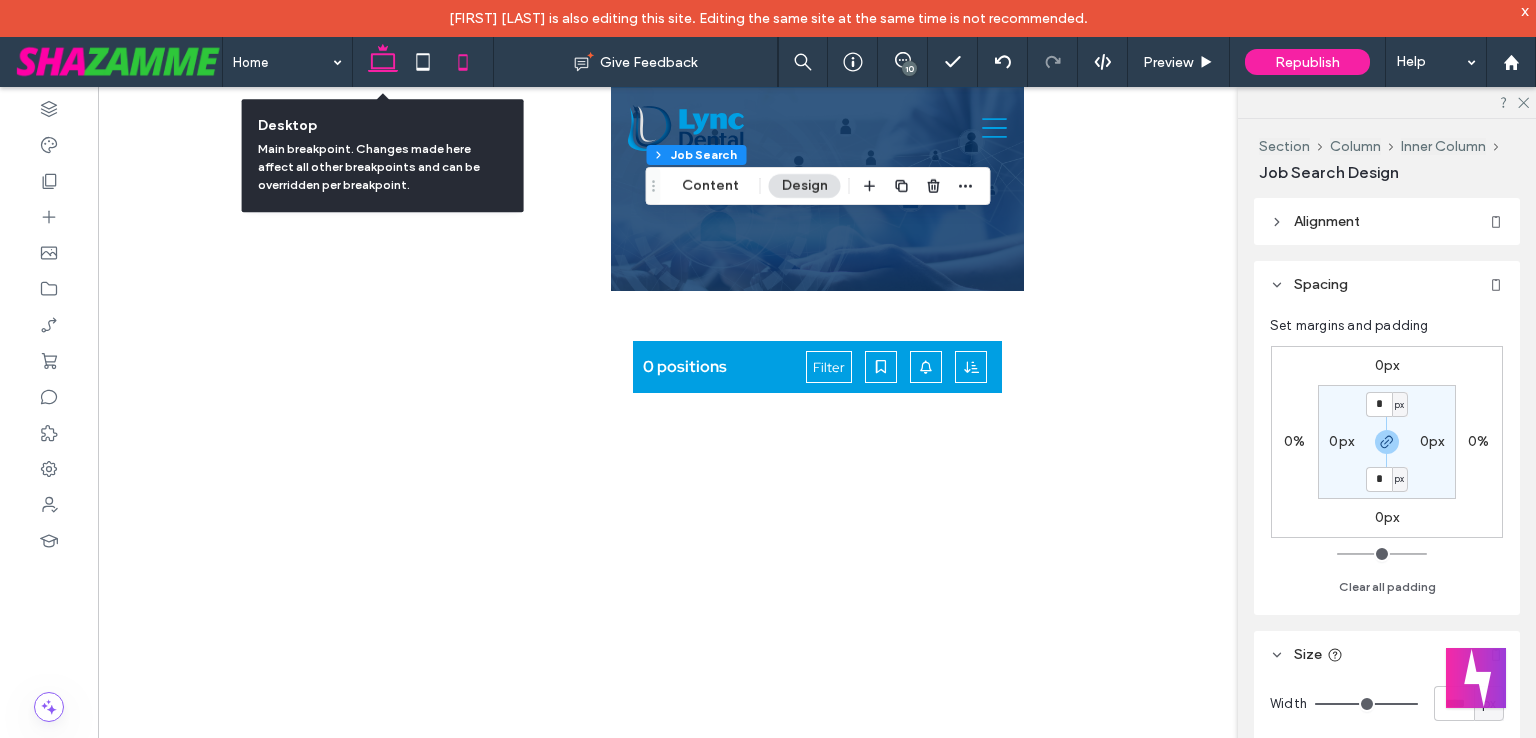 drag, startPoint x: 388, startPoint y: 75, endPoint x: 447, endPoint y: 11, distance: 87.04597 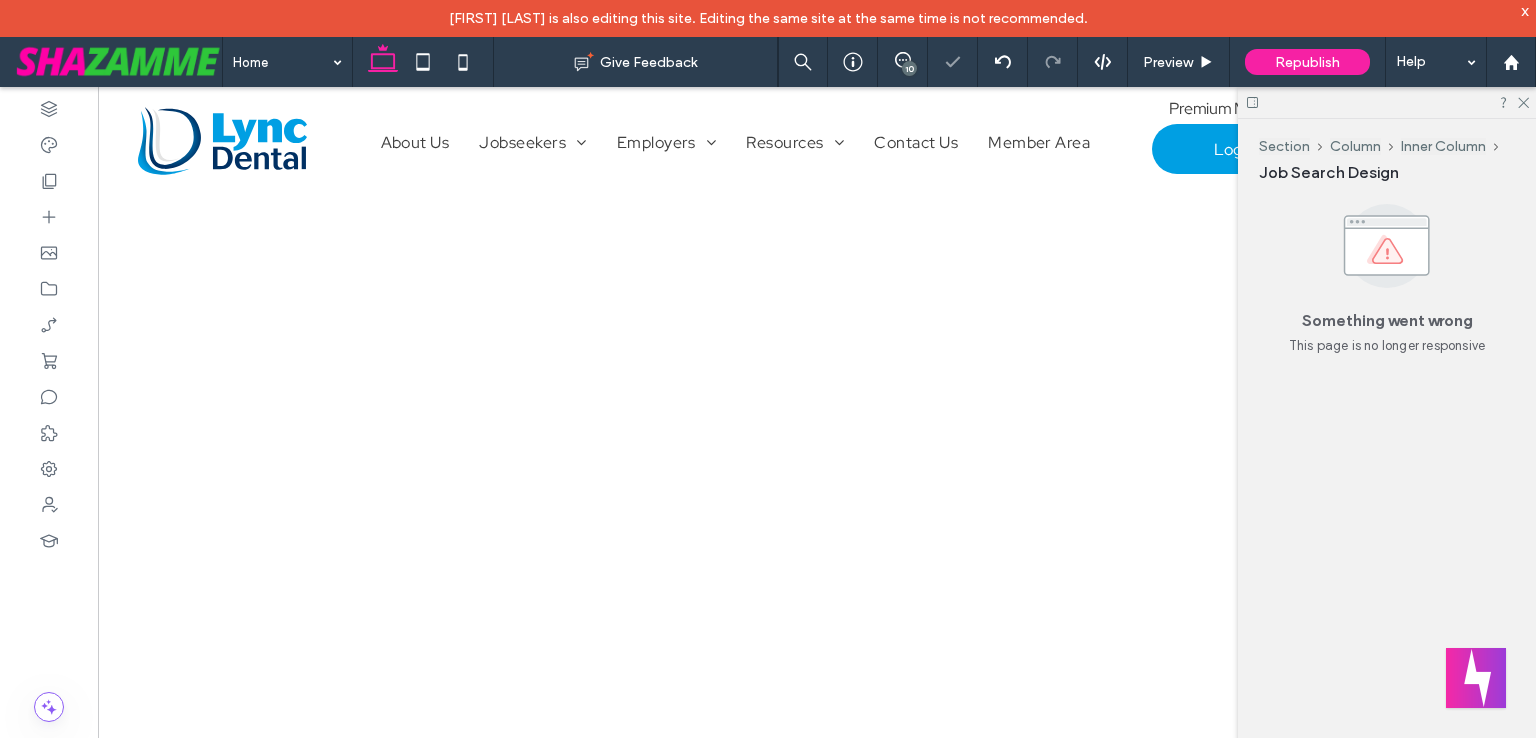 scroll, scrollTop: 0, scrollLeft: 0, axis: both 